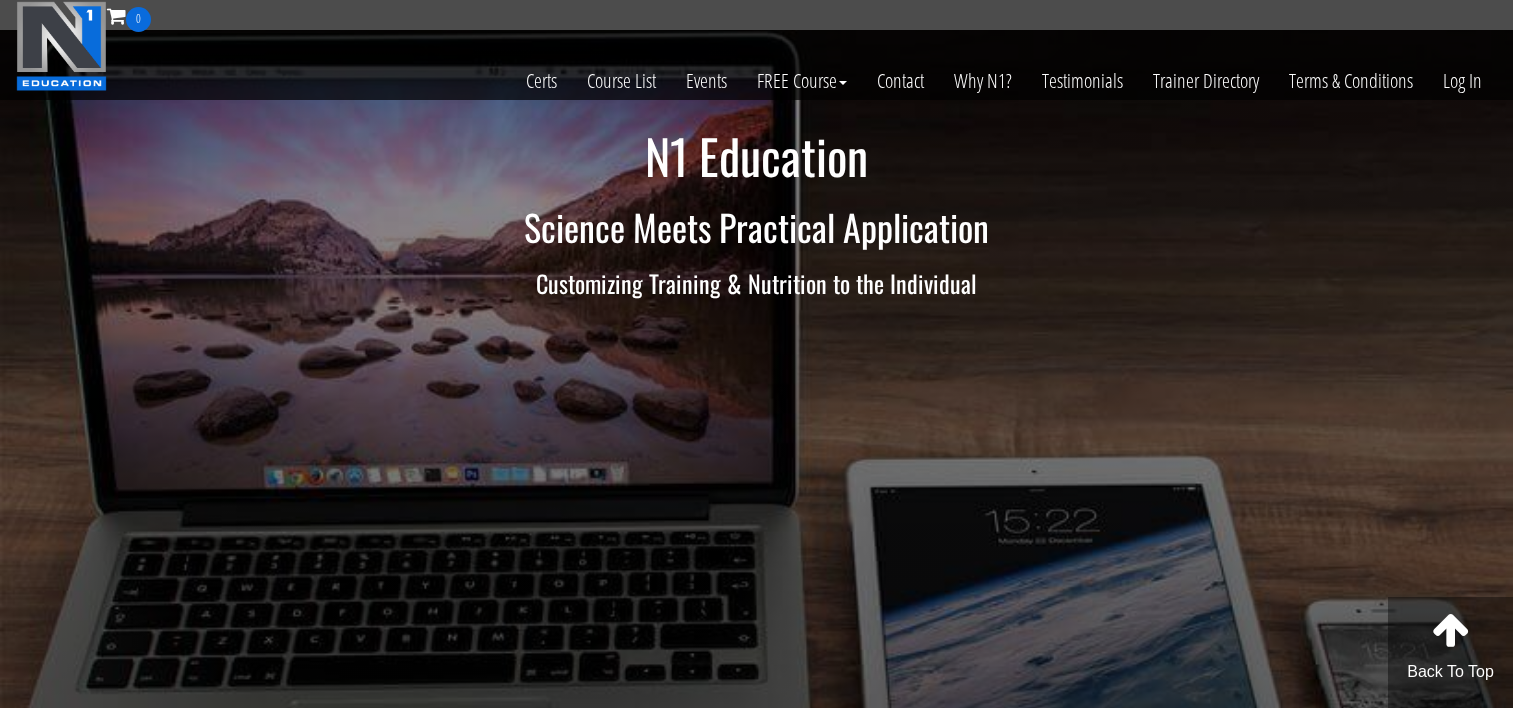 scroll, scrollTop: 0, scrollLeft: 0, axis: both 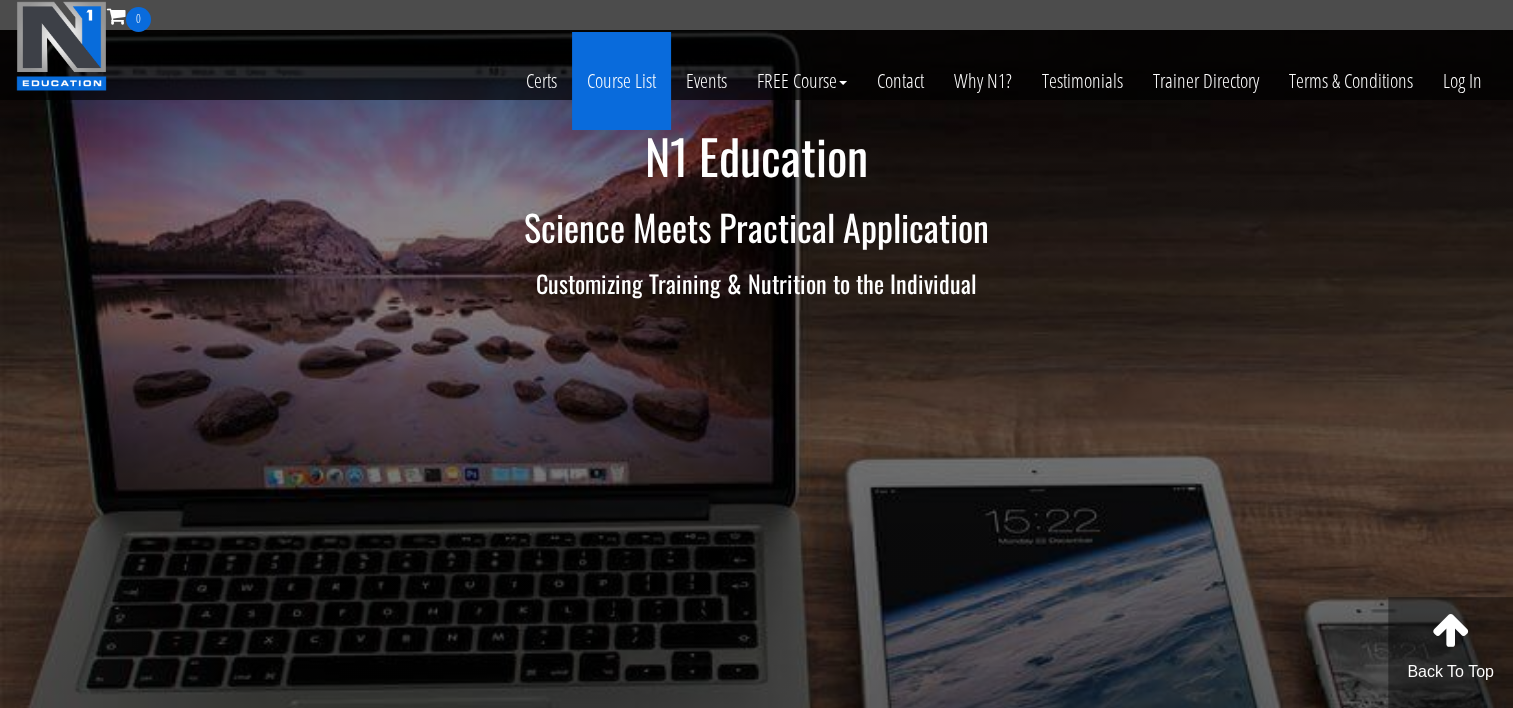 click on "Course List" at bounding box center (621, 81) 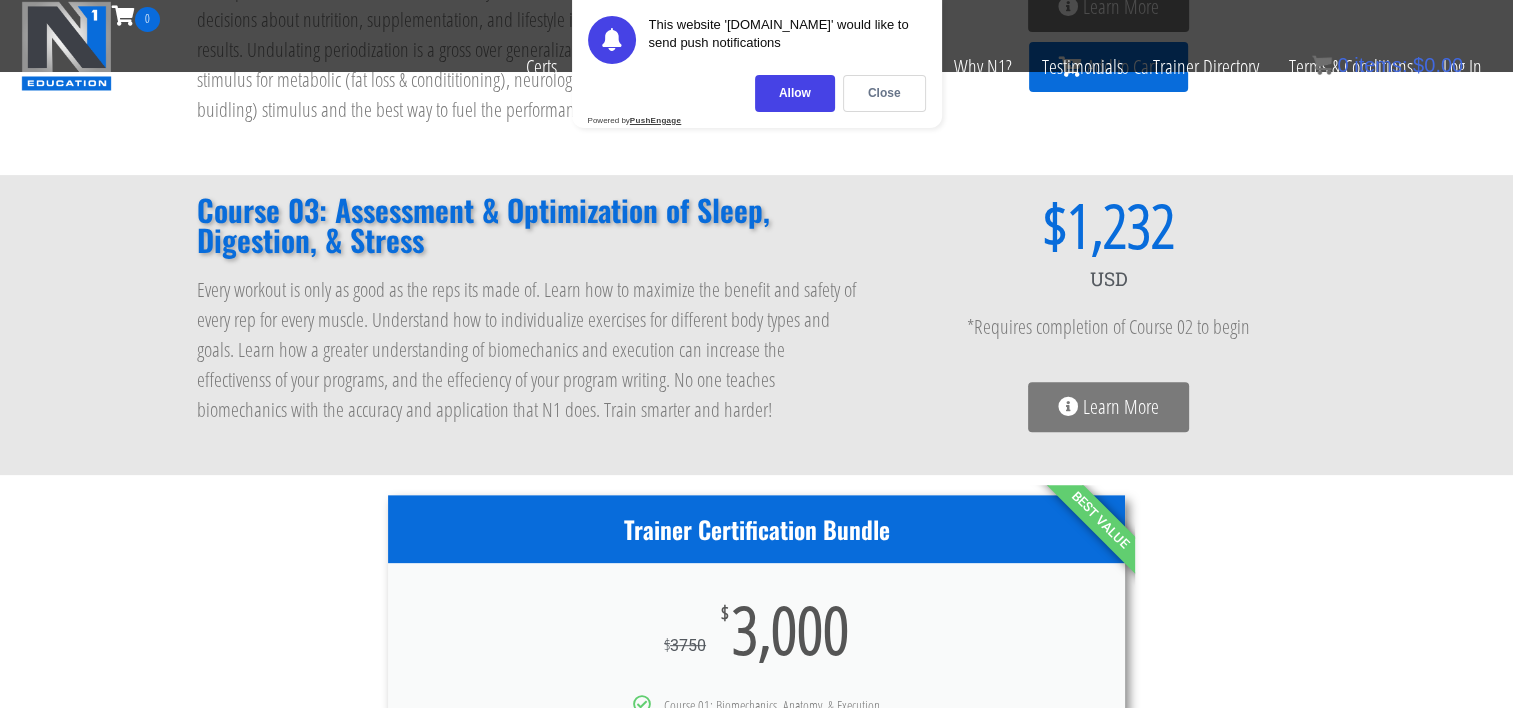 scroll, scrollTop: 700, scrollLeft: 0, axis: vertical 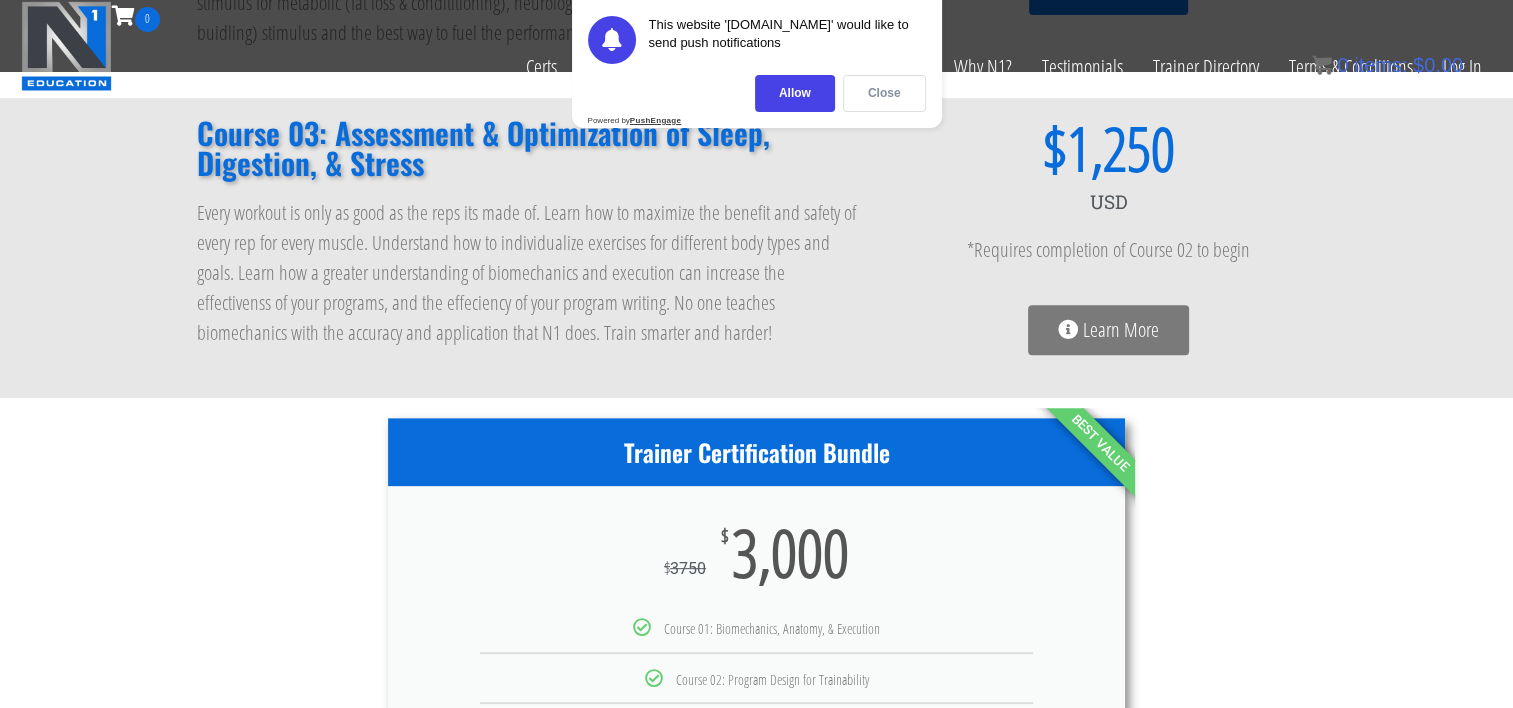 click on "Close" at bounding box center [884, 93] 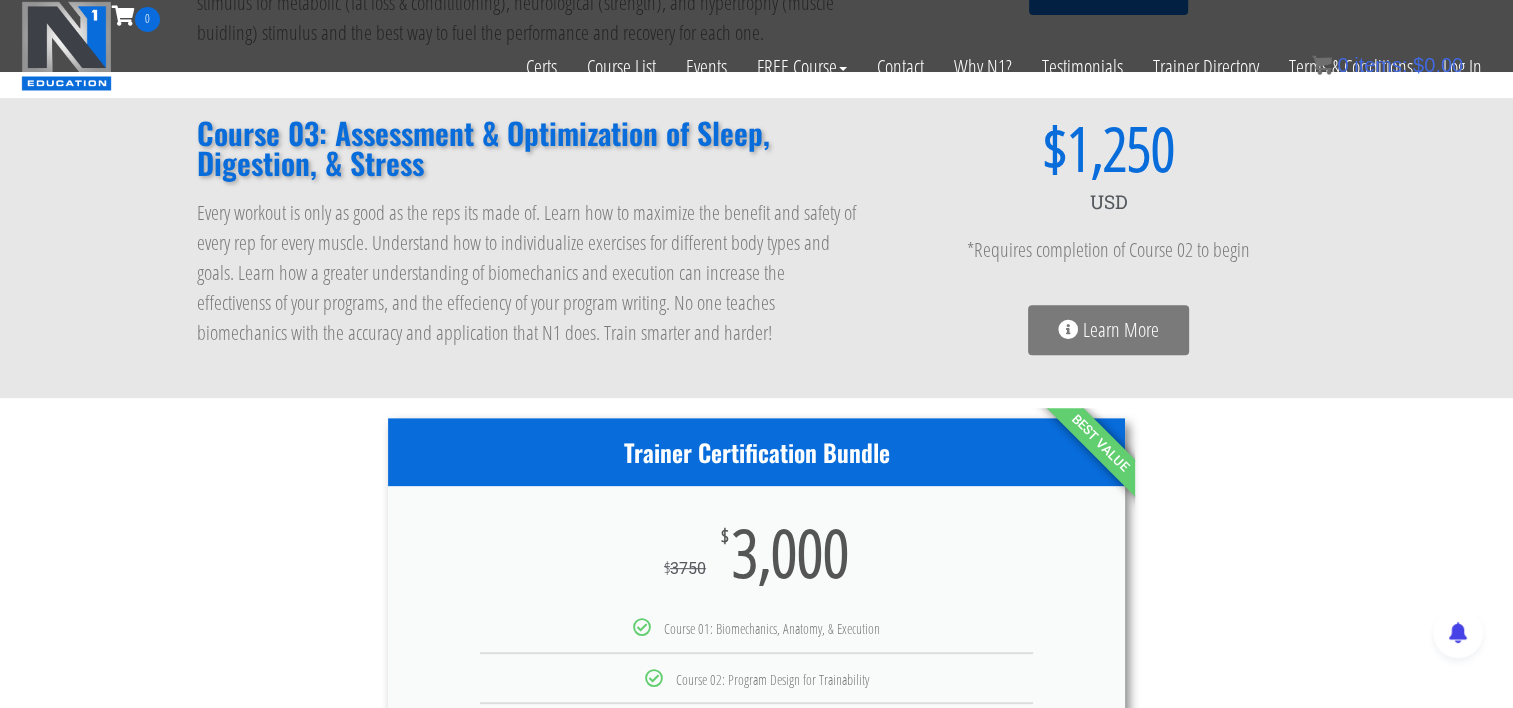 click on "Every workout is only as good as the reps its made of. Learn how to maximize the benefit and safety of every rep for every muscle. Understand how to individualize exercises for different body types and goals. Learn how a greater understanding of biomechanics and execution can increase the effectivenss of your programs, and the effeciency of your program writing. No one teaches biomechanics with the accuracy and application that N1 does. Train smarter and harder!" at bounding box center (529, 273) 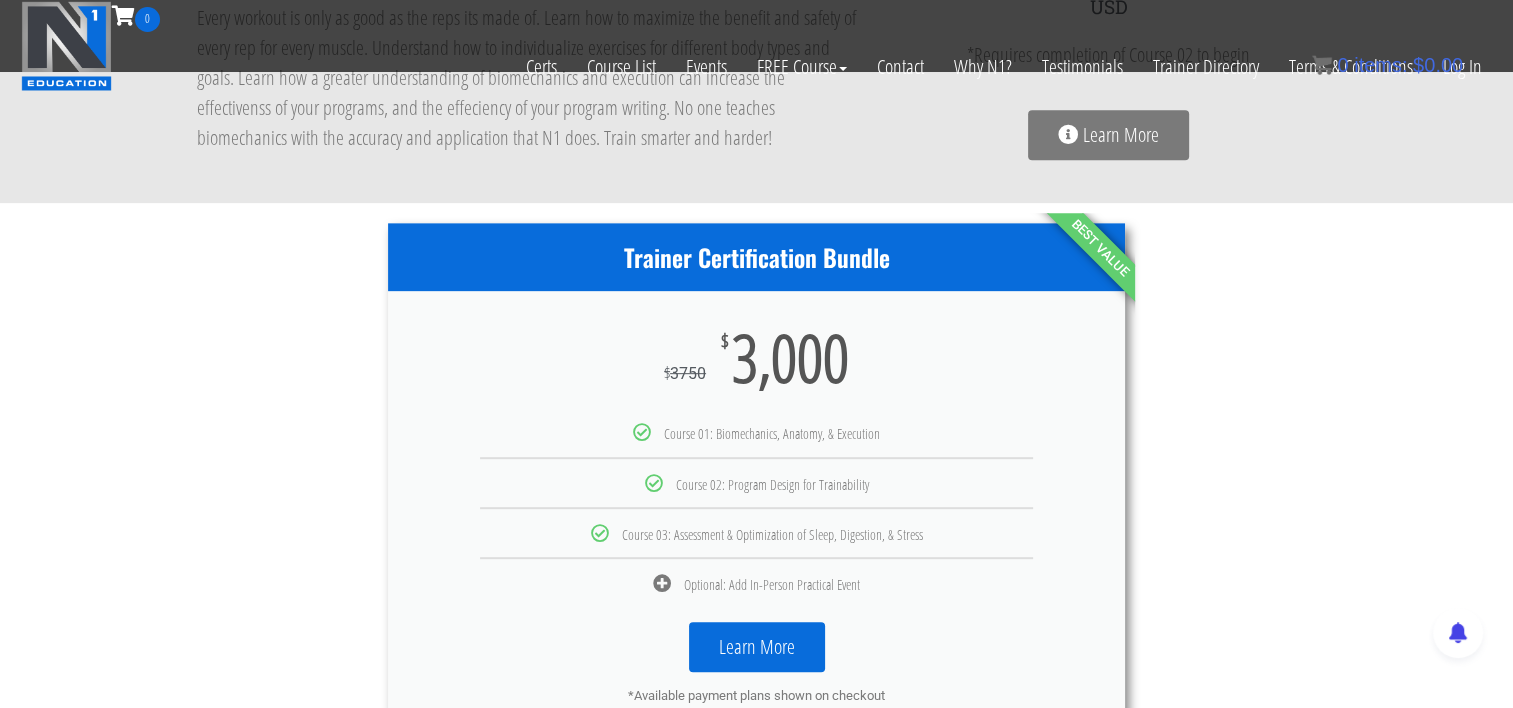 scroll, scrollTop: 1100, scrollLeft: 0, axis: vertical 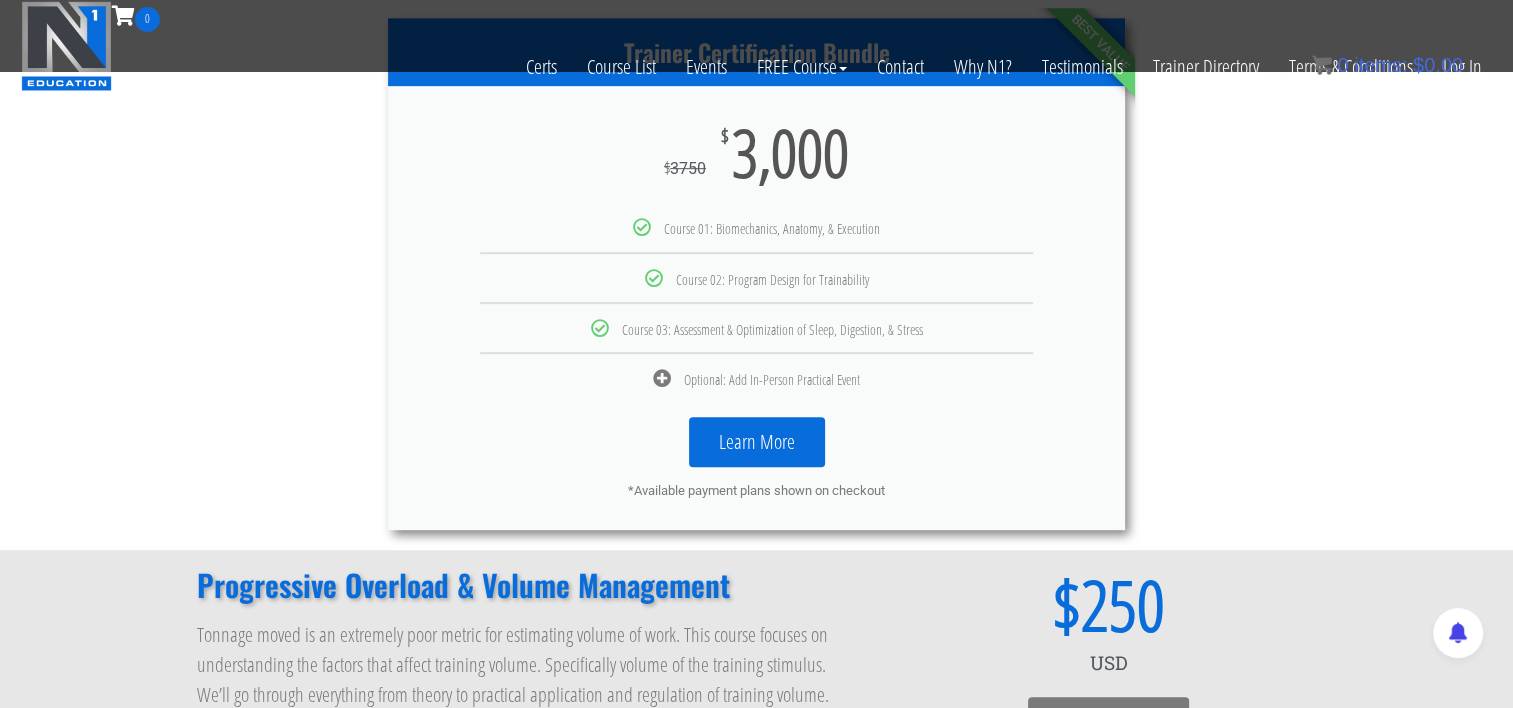click on "Optional: Add In-Person Practical Event" at bounding box center (772, 379) 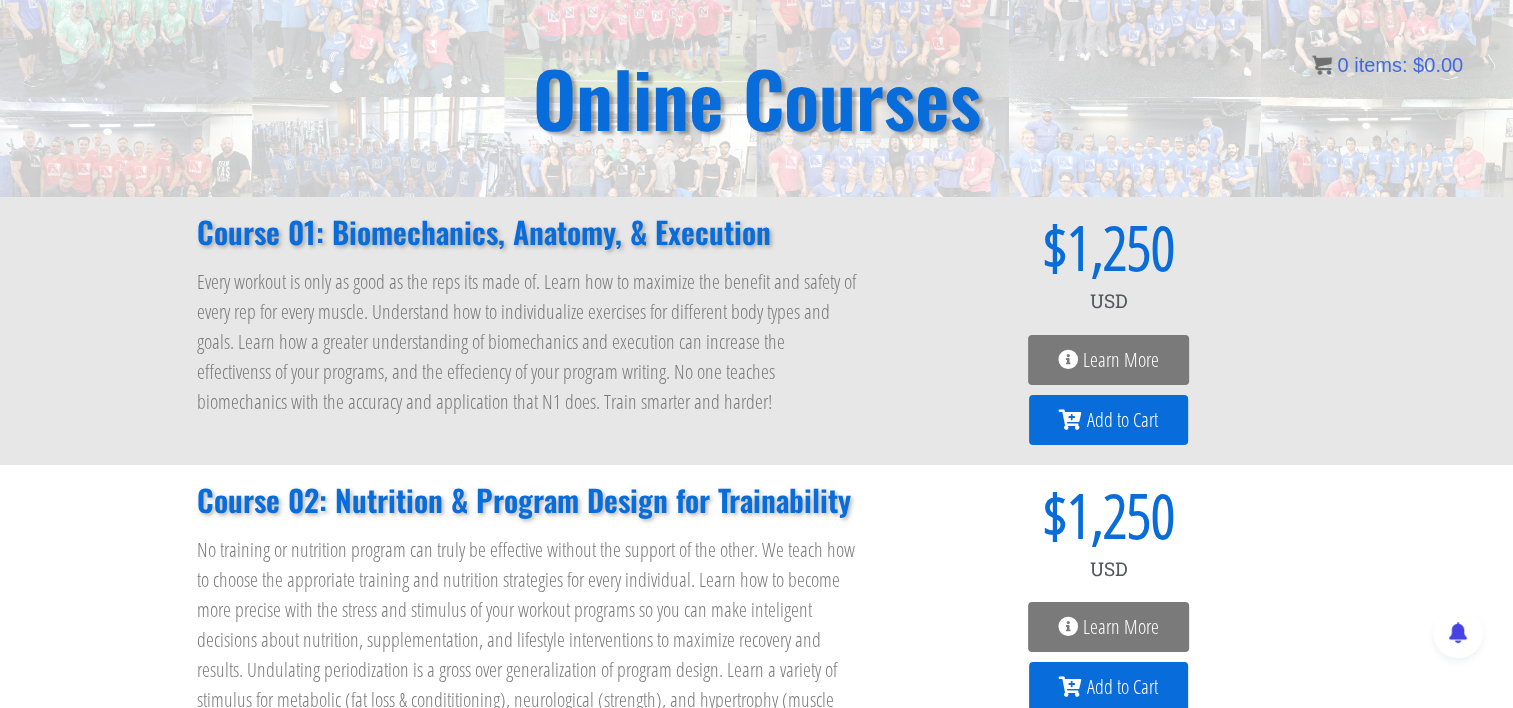 scroll, scrollTop: 137, scrollLeft: 0, axis: vertical 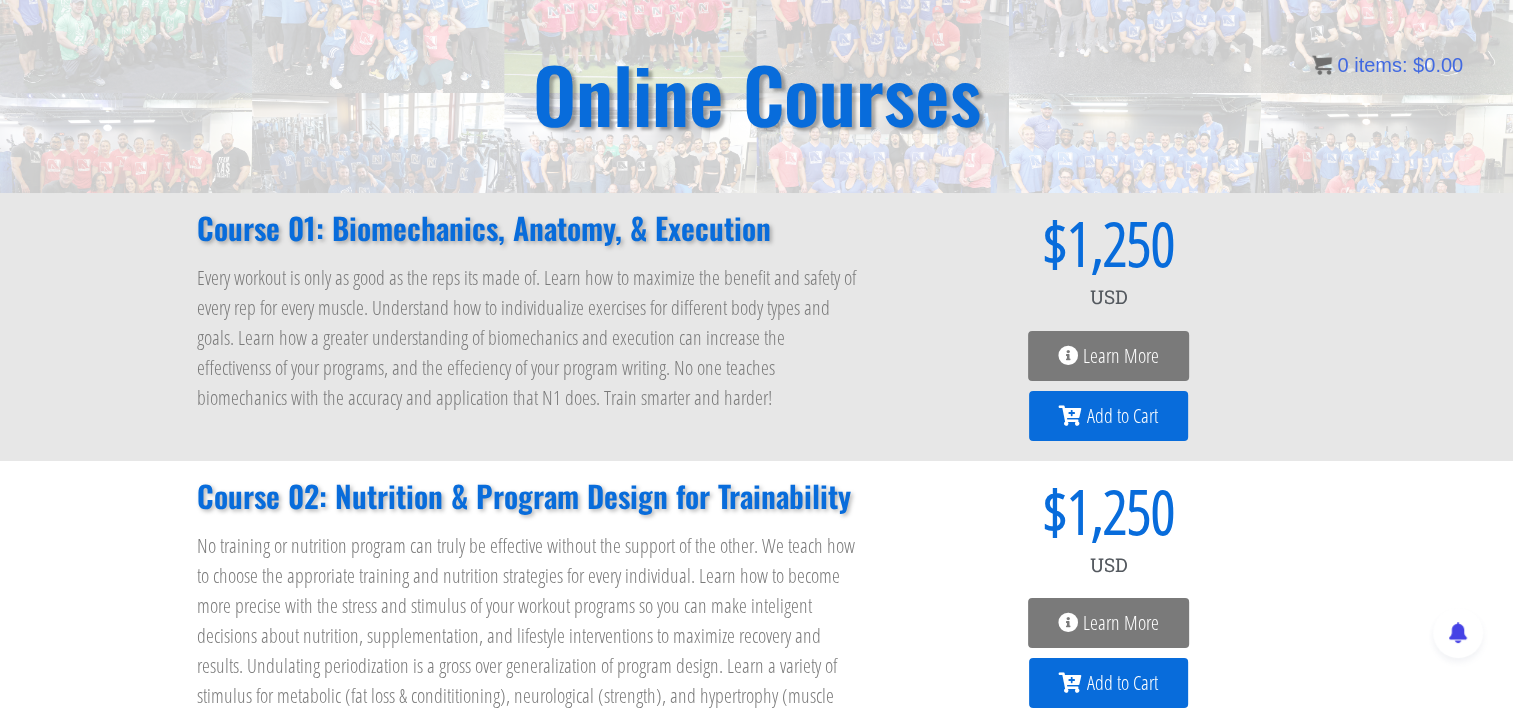 click on "No training or nutrition program can truly be effective without the support of the other. We teach how to choose the approriate training and nutrition strategies for every individual. Learn how to become more precise with the stress and stimulus of your workout programs so you can make inteligent decisions about nutrition, supplementation, and lifestyle interventions to maximize recovery and results. Undulating periodization is a gross over generalization of program design. Learn a variety of stimulus for metabolic (fat loss & condititioning), neurological (strength), and hypertrophy (muscle buidling) stimulus and the best way to fuel the performance and recovery for each one." at bounding box center [529, 636] 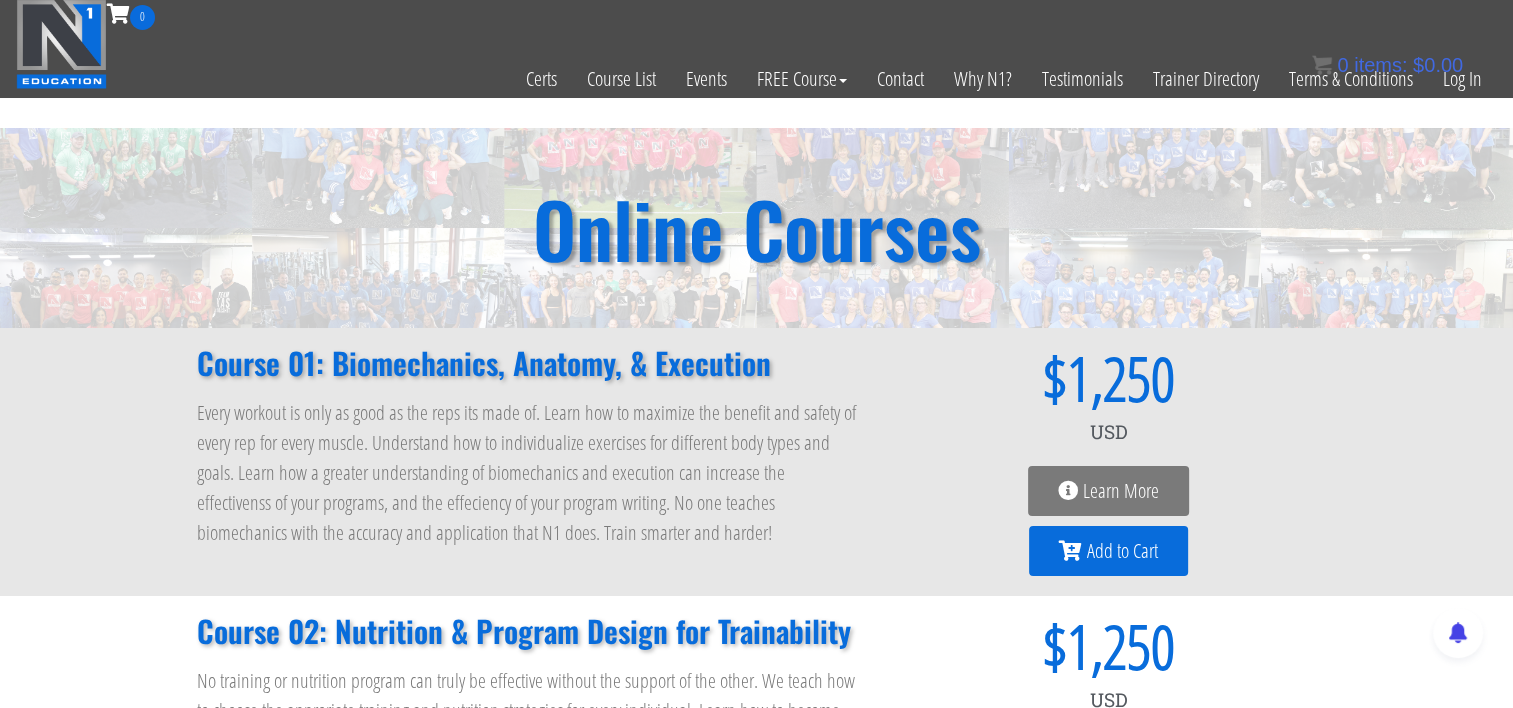 scroll, scrollTop: 0, scrollLeft: 0, axis: both 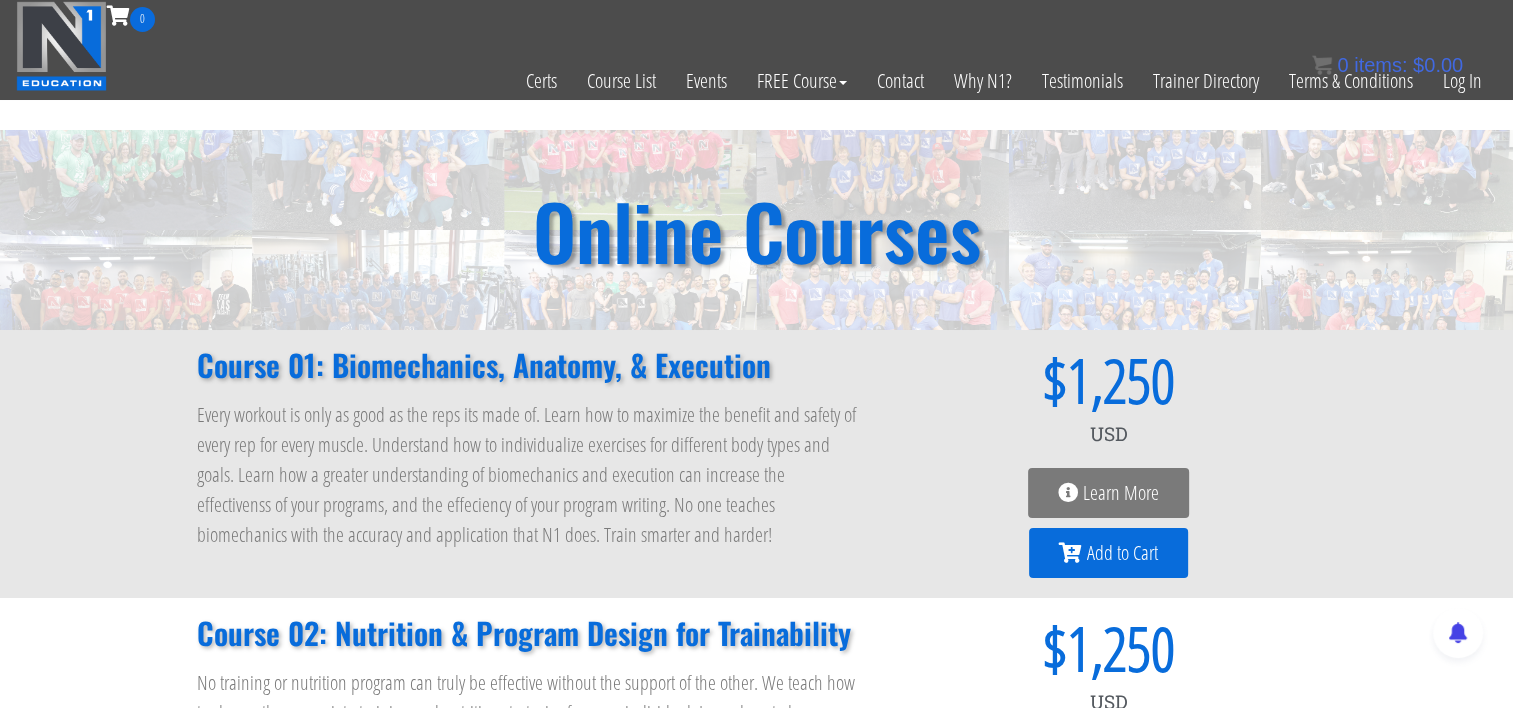 click on "Course 01: Biomechanics, Anatomy, & Execution
Every workout is only as good as the reps its made of. Learn how to maximize the benefit and safety of every rep for every muscle. Understand how to individualize exercises for different body types and goals. Learn how a greater understanding of biomechanics and execution can increase the effectivenss of your programs, and the effeciency of your program writing. No one teaches biomechanics with the accuracy and application that N1 does. Train smarter and harder!" at bounding box center [529, 464] 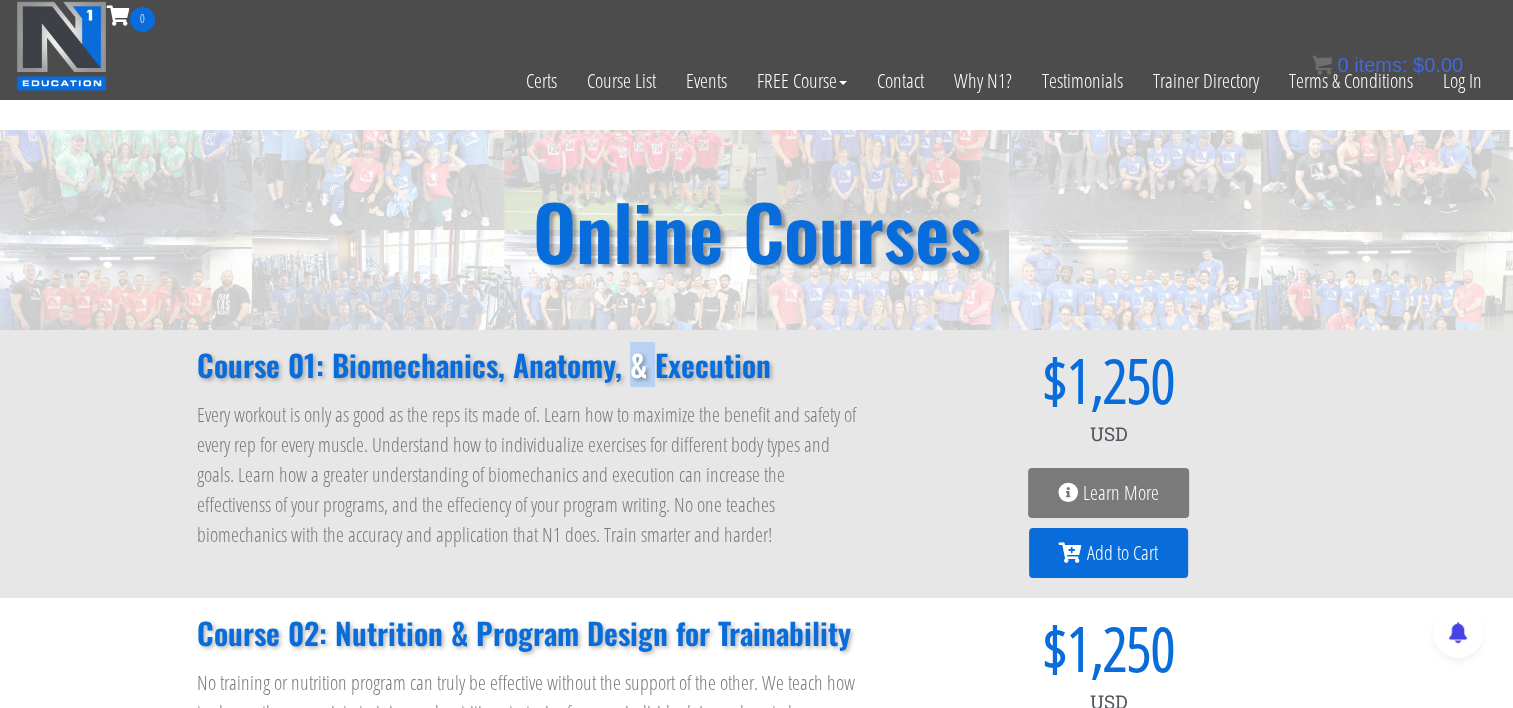 click on "Course 01: Biomechanics, Anatomy, & Execution" at bounding box center [529, 365] 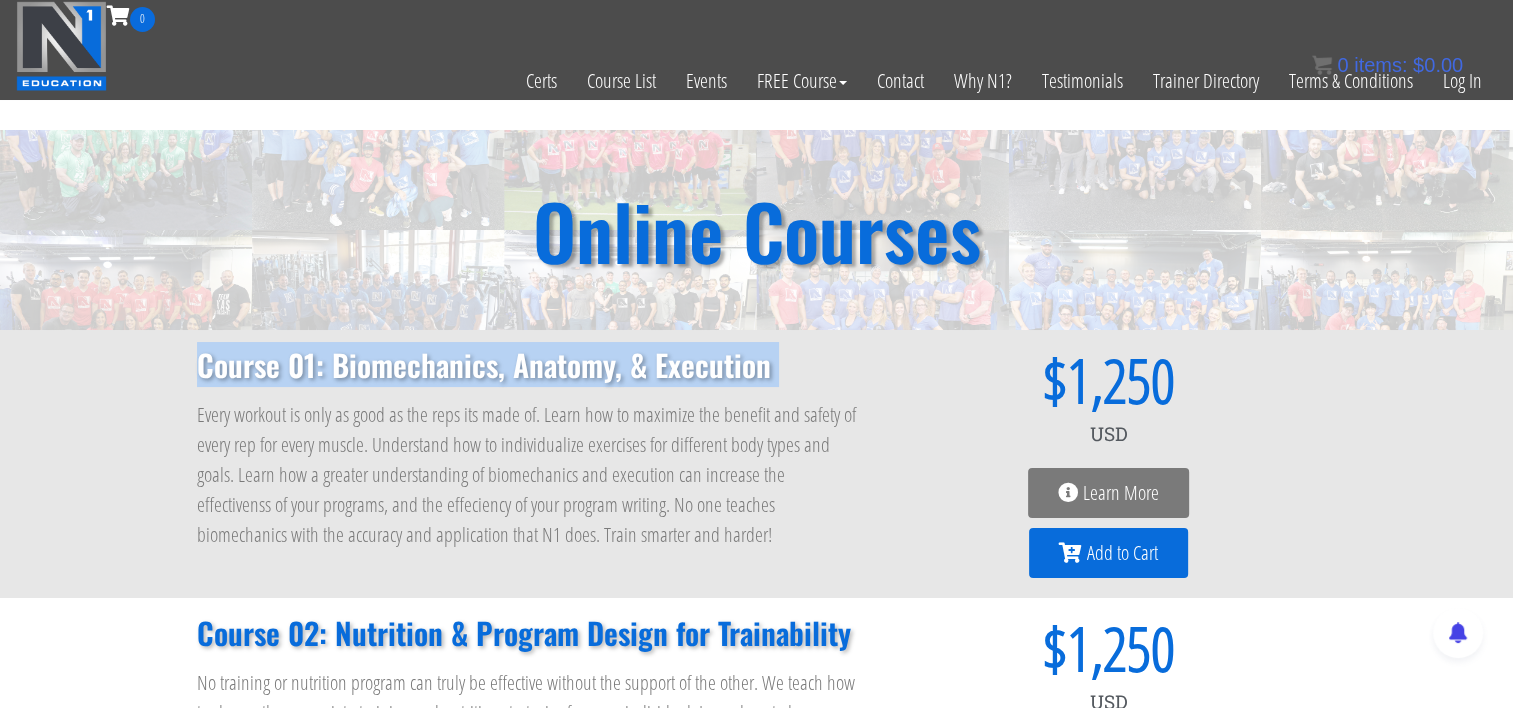 click on "Course 01: Biomechanics, Anatomy, & Execution" at bounding box center (529, 365) 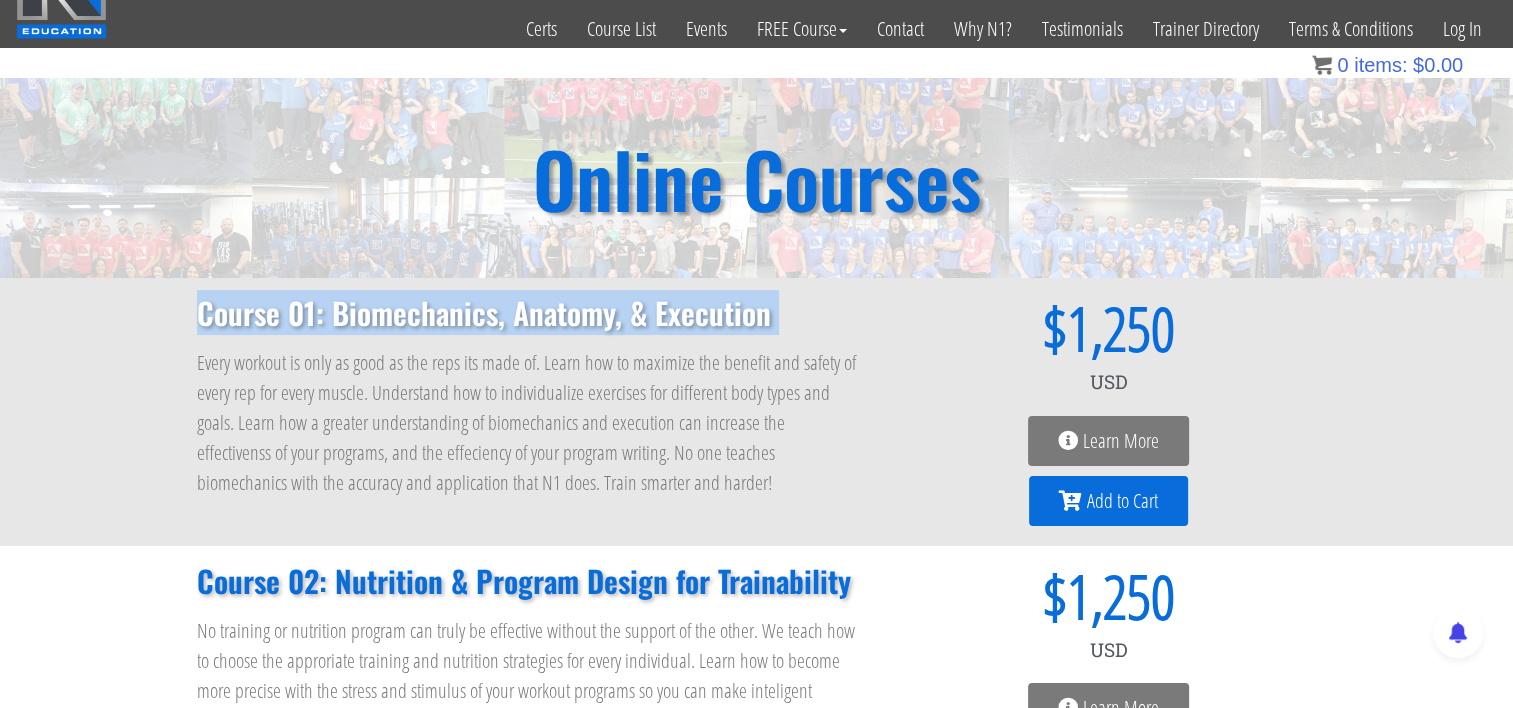 scroll, scrollTop: 100, scrollLeft: 0, axis: vertical 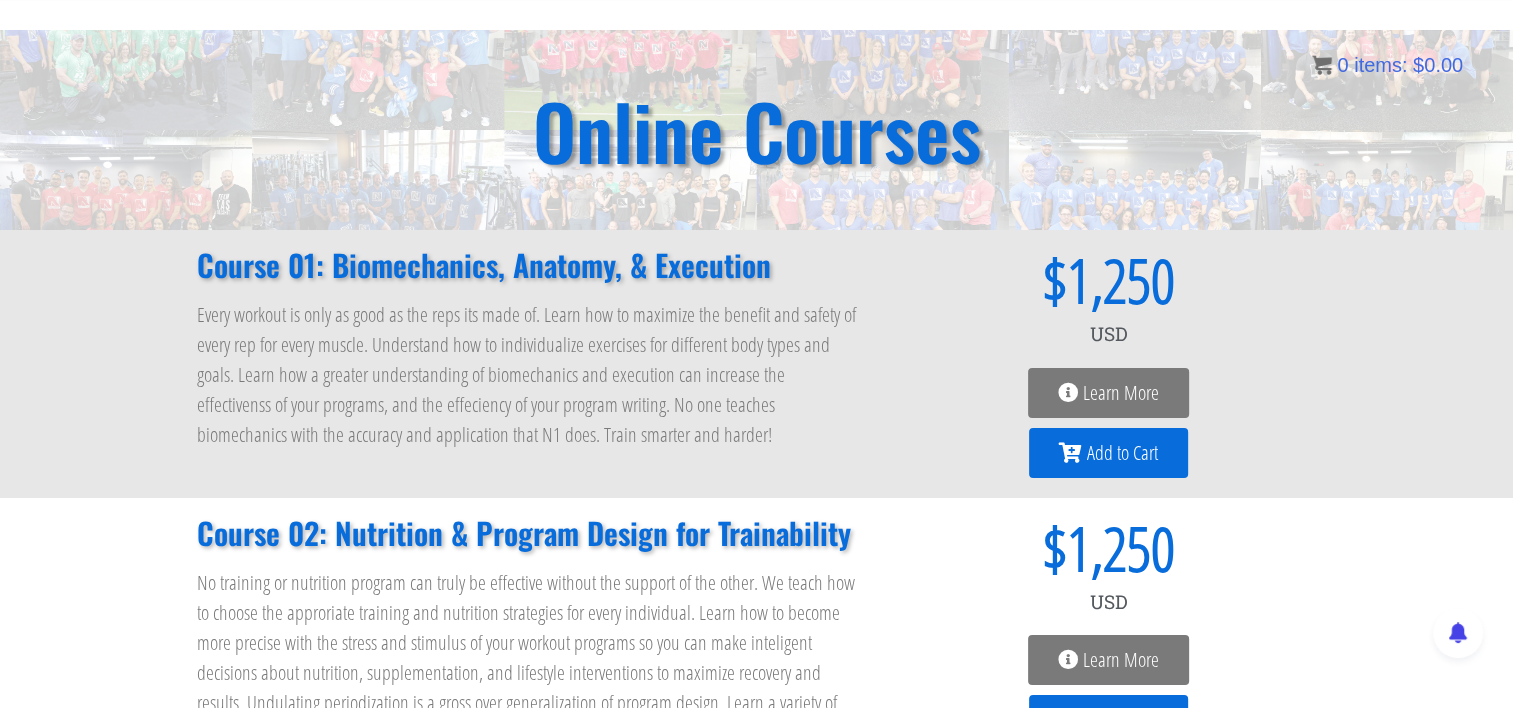 click on "Every workout is only as good as the reps its made of. Learn how to maximize the benefit and safety of every rep for every muscle. Understand how to individualize exercises for different body types and goals. Learn how a greater understanding of biomechanics and execution can increase the effectivenss of your programs, and the effeciency of your program writing. No one teaches biomechanics with the accuracy and application that N1 does. Train smarter and harder!" at bounding box center (529, 375) 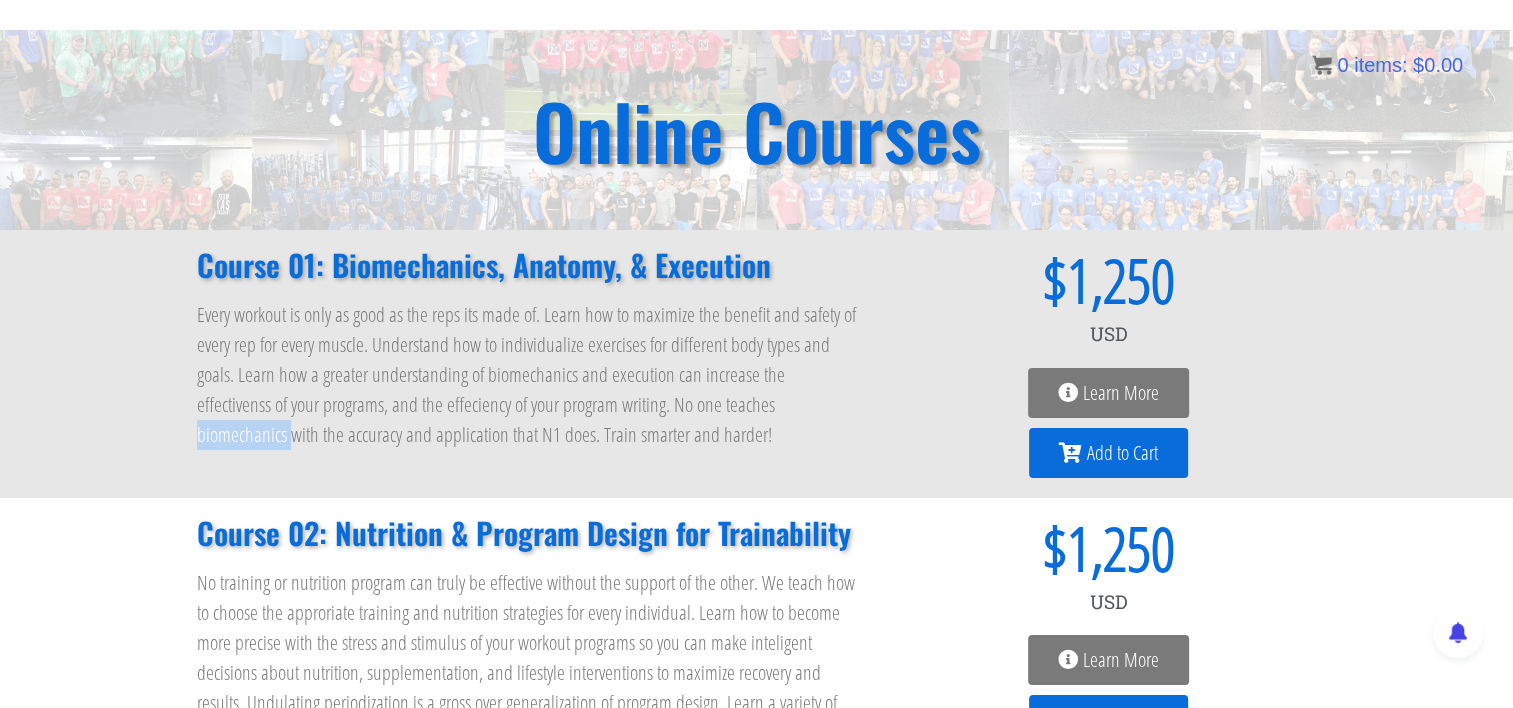 click on "Every workout is only as good as the reps its made of. Learn how to maximize the benefit and safety of every rep for every muscle. Understand how to individualize exercises for different body types and goals. Learn how a greater understanding of biomechanics and execution can increase the effectivenss of your programs, and the effeciency of your program writing. No one teaches biomechanics with the accuracy and application that N1 does. Train smarter and harder!" at bounding box center [529, 375] 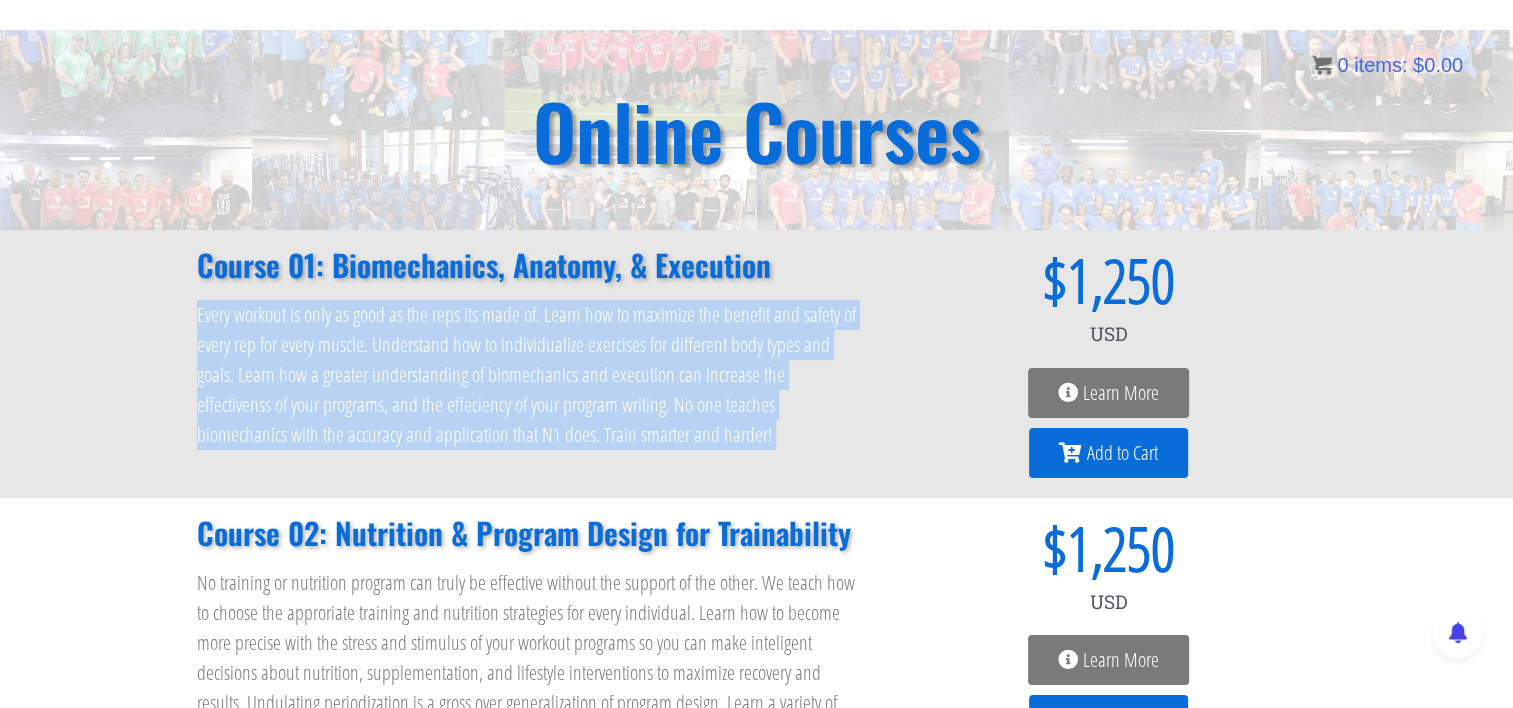 click on "Every workout is only as good as the reps its made of. Learn how to maximize the benefit and safety of every rep for every muscle. Understand how to individualize exercises for different body types and goals. Learn how a greater understanding of biomechanics and execution can increase the effectivenss of your programs, and the effeciency of your program writing. No one teaches biomechanics with the accuracy and application that N1 does. Train smarter and harder!" at bounding box center [529, 375] 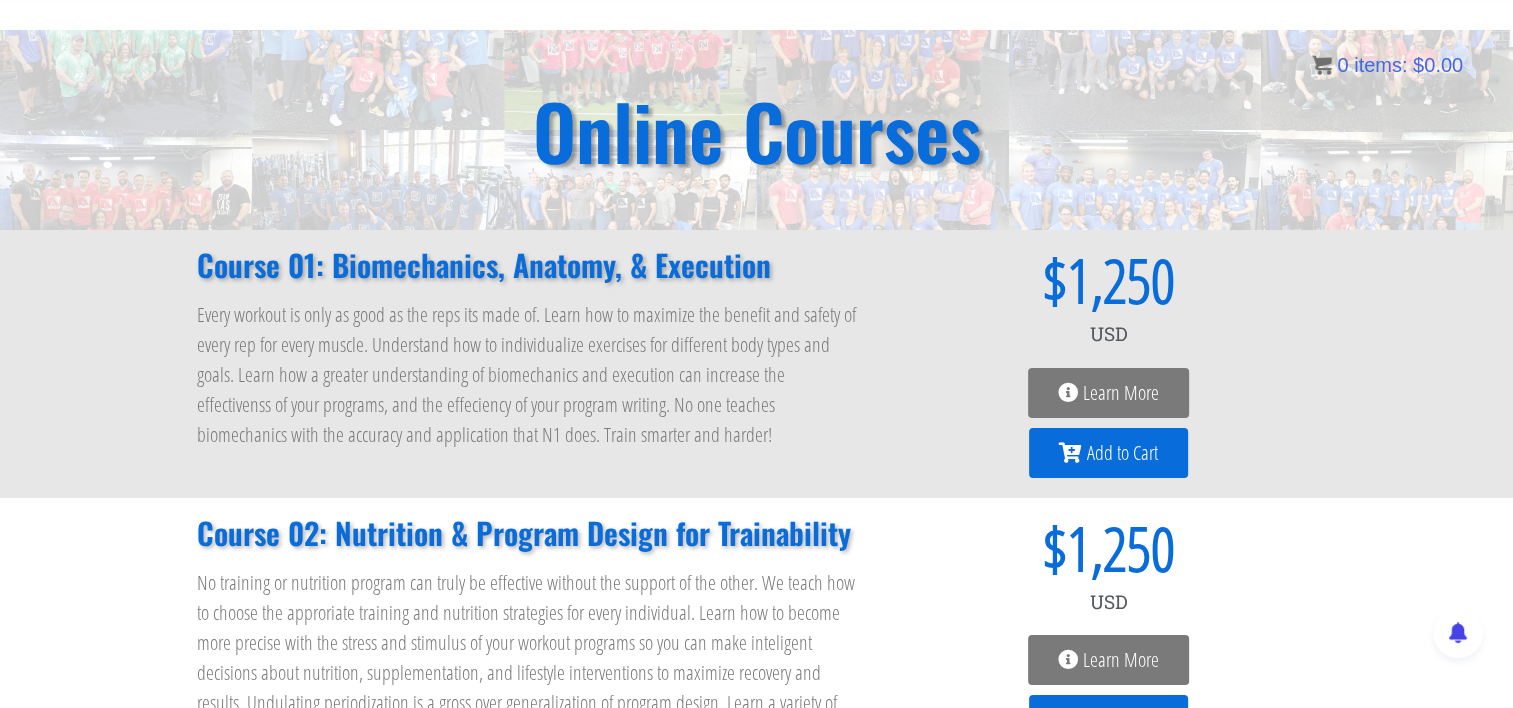drag, startPoint x: 759, startPoint y: 400, endPoint x: 661, endPoint y: 502, distance: 141.44963 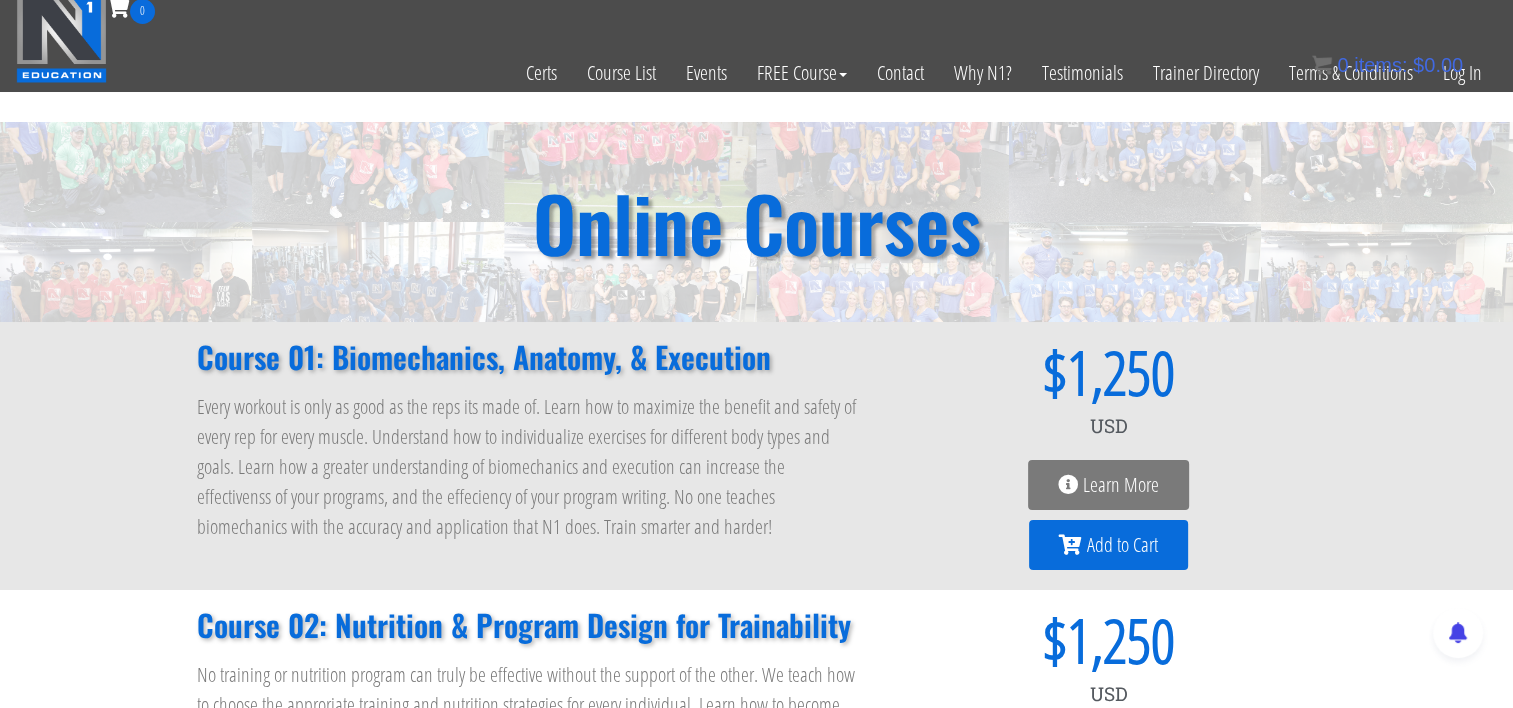 scroll, scrollTop: 0, scrollLeft: 0, axis: both 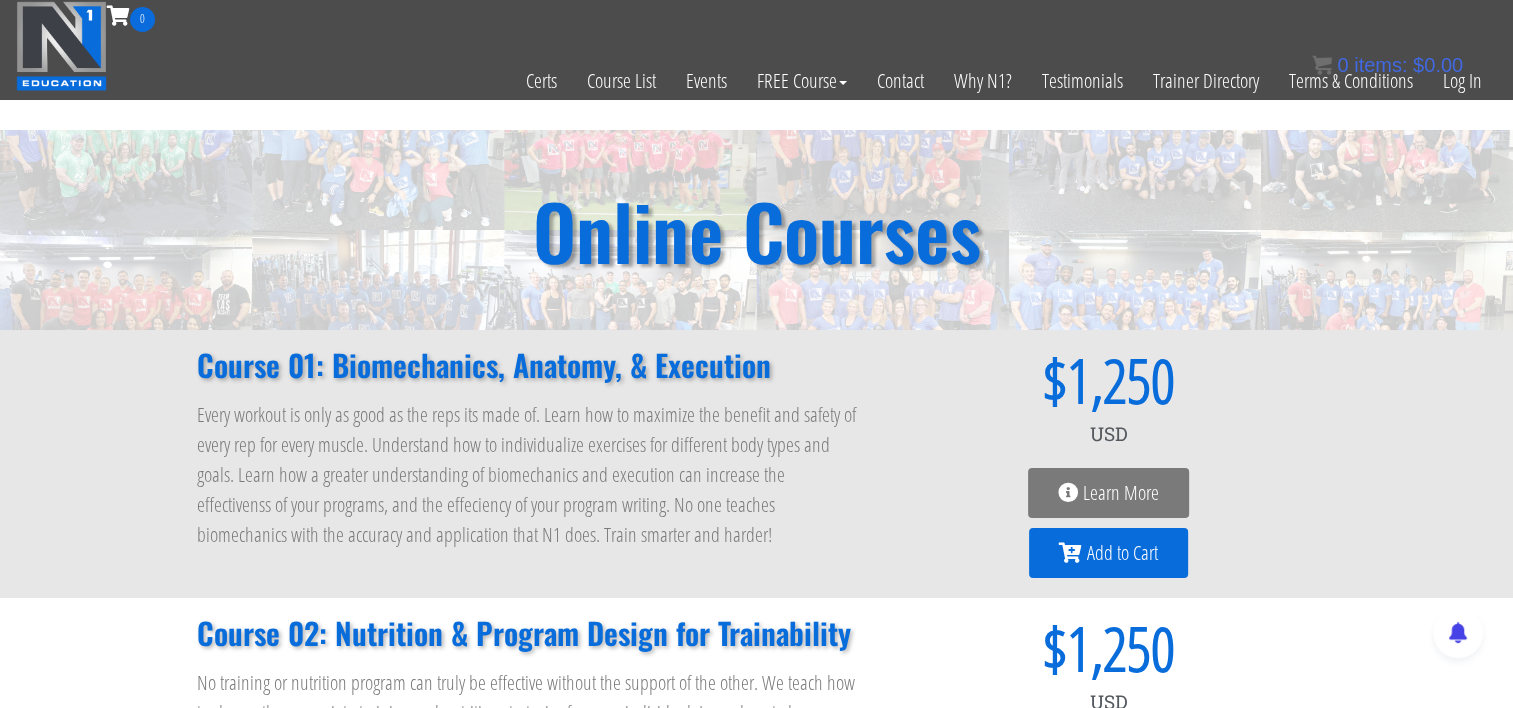 click on "Online Courses" at bounding box center [757, 230] 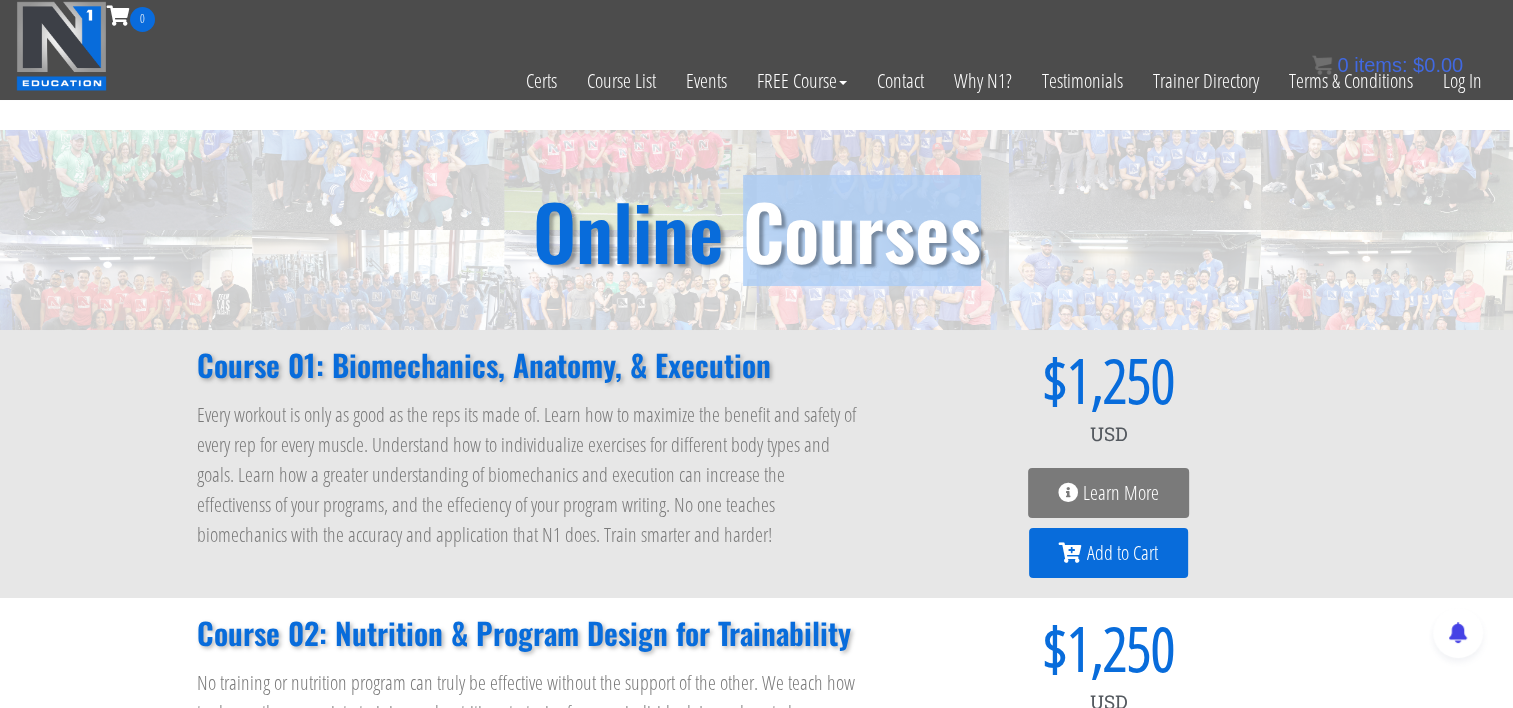 click on "Online Courses" at bounding box center [757, 230] 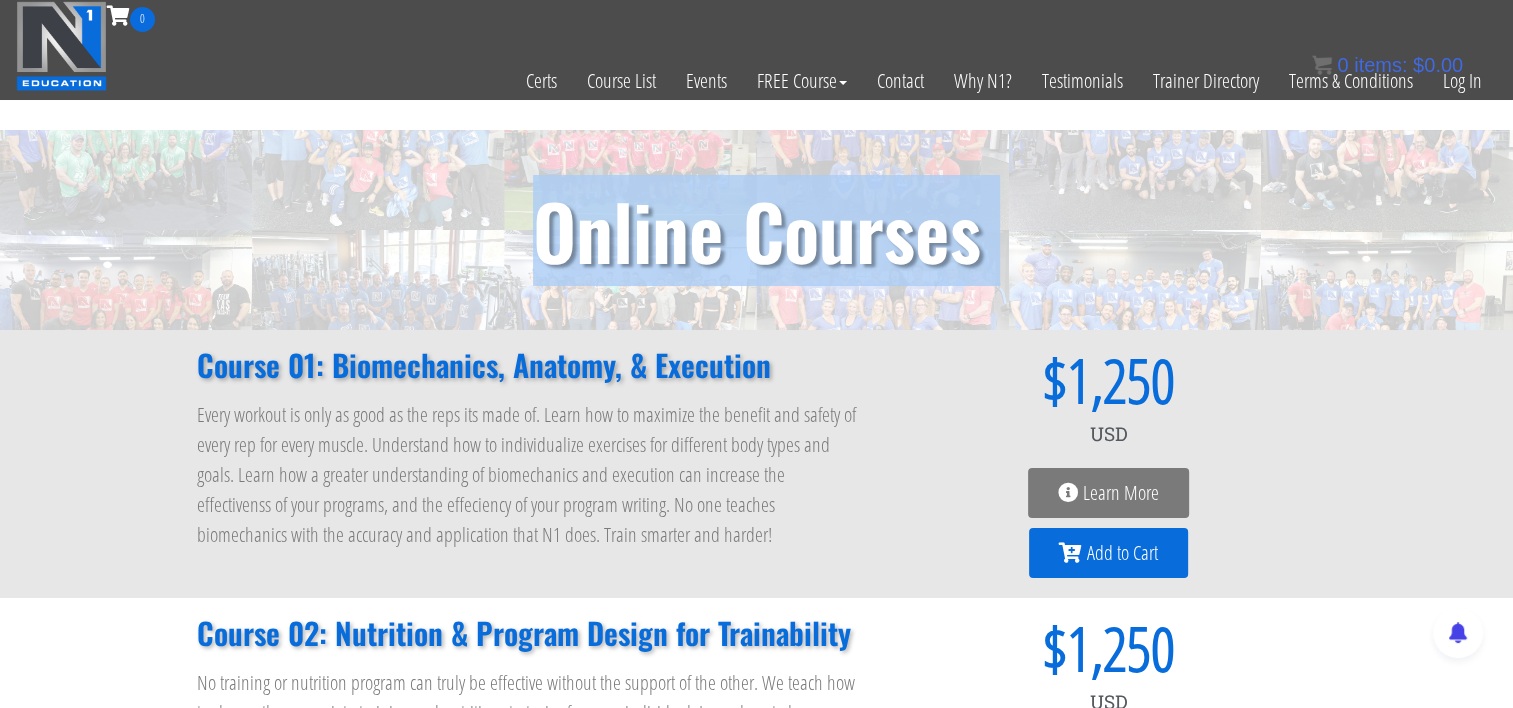 click on "Online Courses" at bounding box center (757, 230) 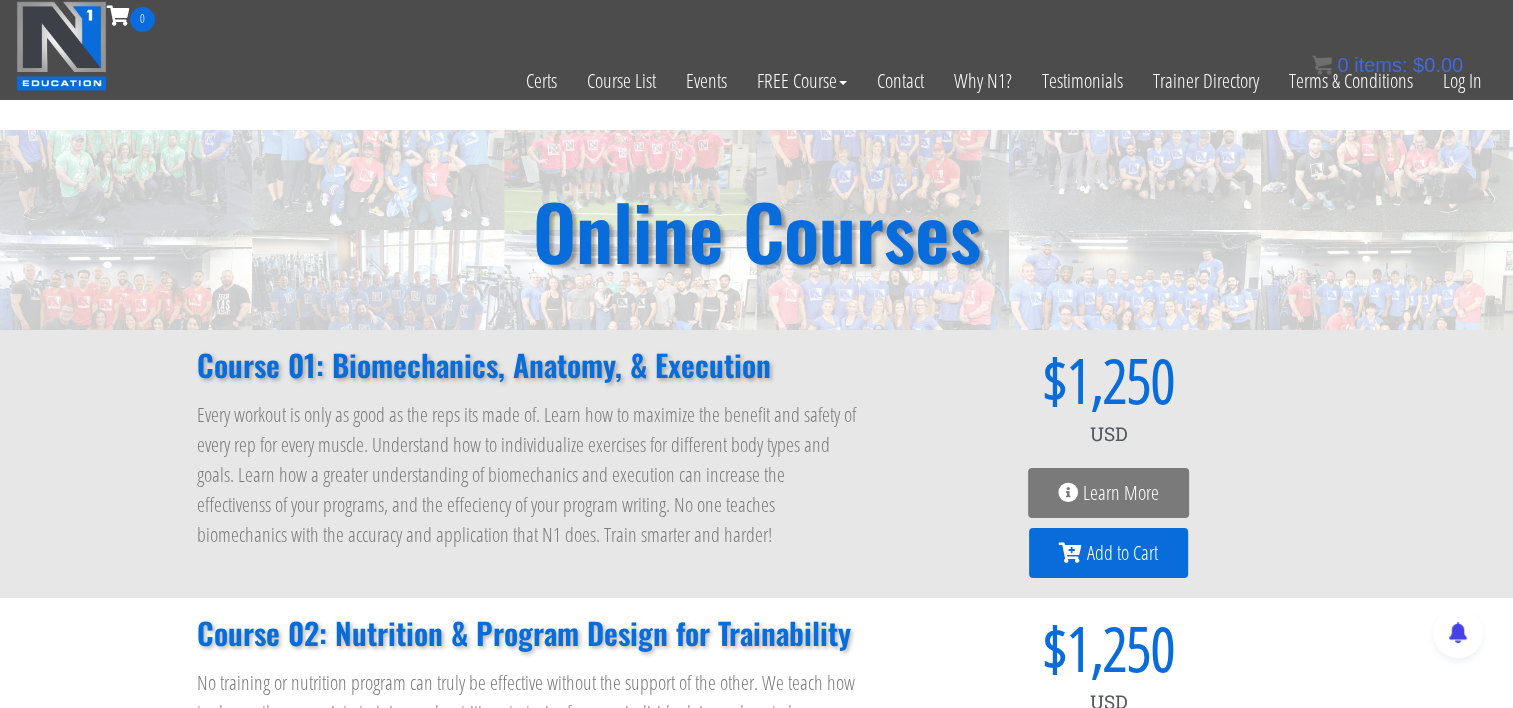 drag, startPoint x: 785, startPoint y: 201, endPoint x: 611, endPoint y: 376, distance: 246.78128 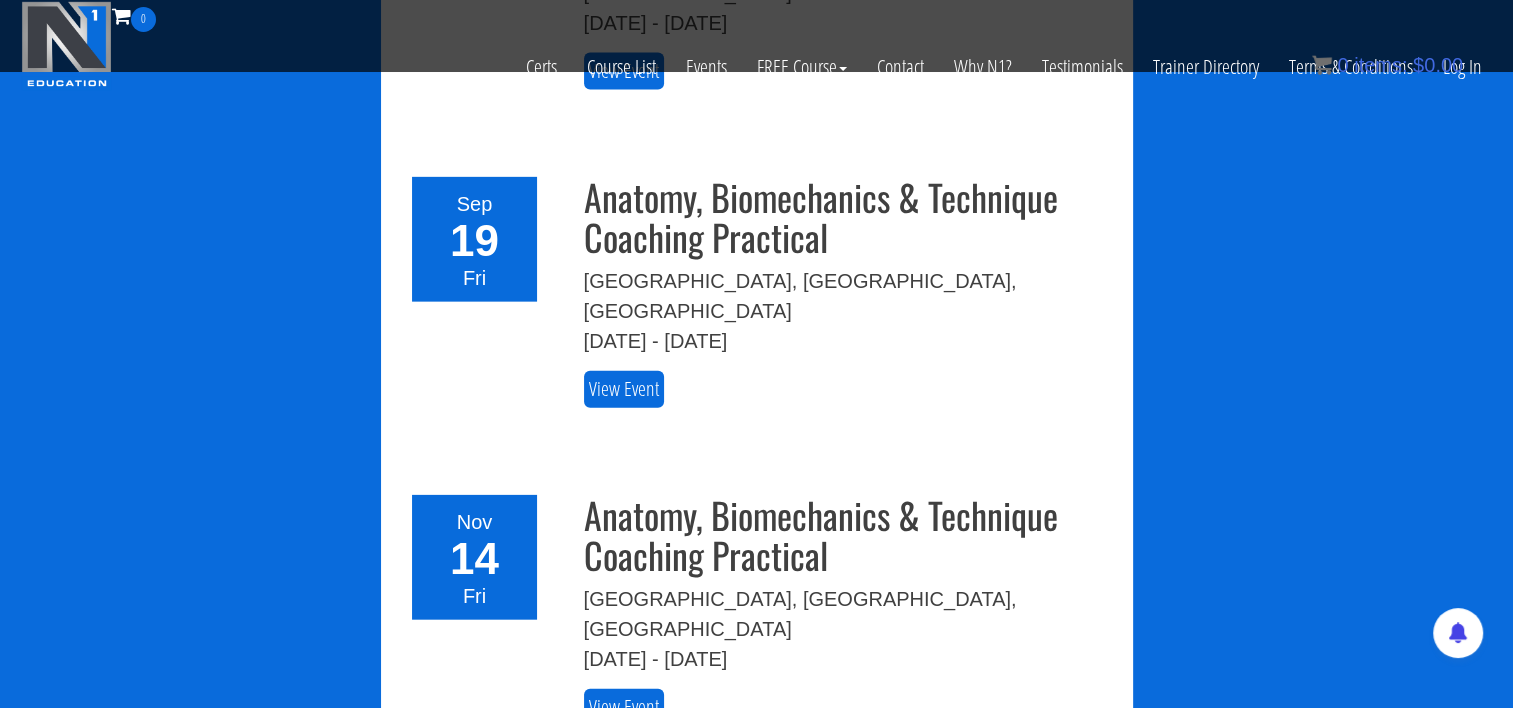 scroll, scrollTop: 4500, scrollLeft: 0, axis: vertical 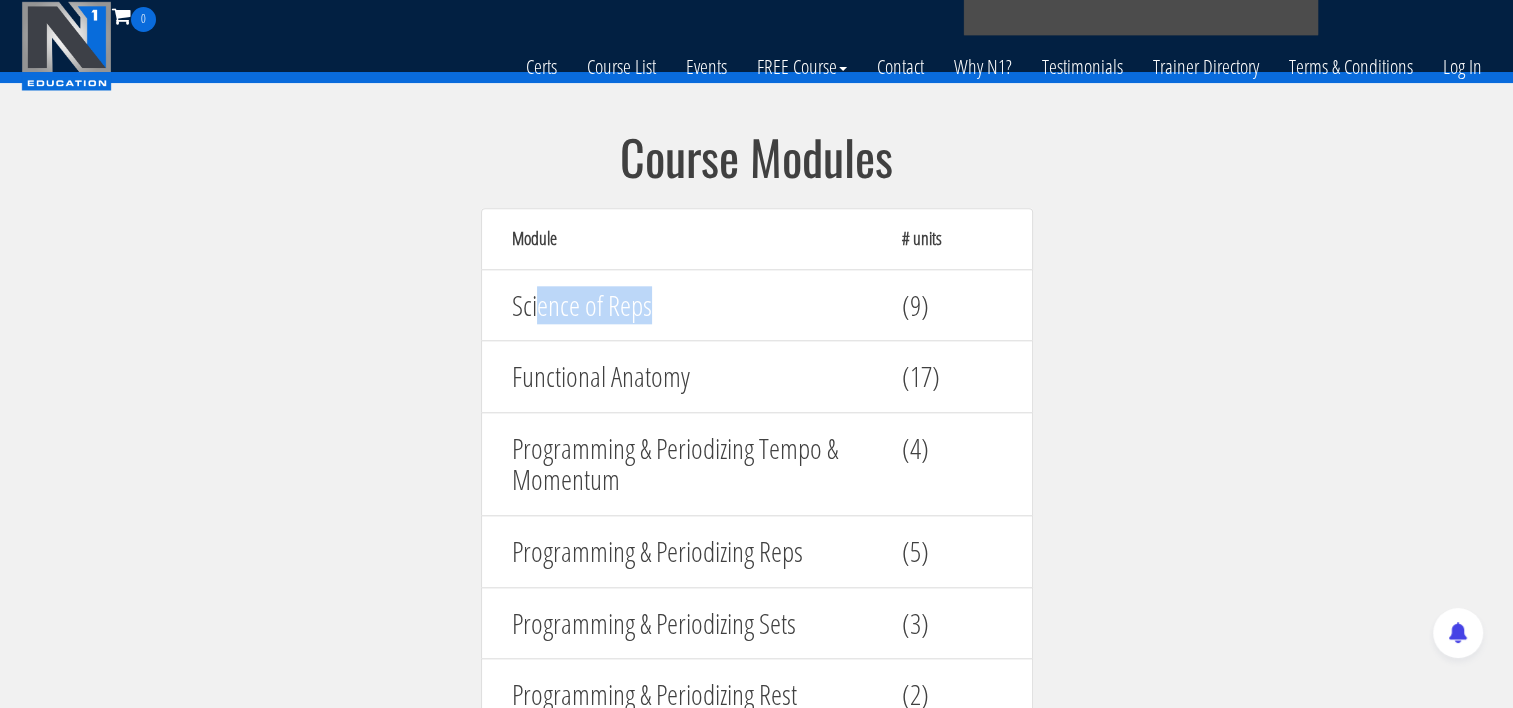drag, startPoint x: 668, startPoint y: 304, endPoint x: 488, endPoint y: 307, distance: 180.025 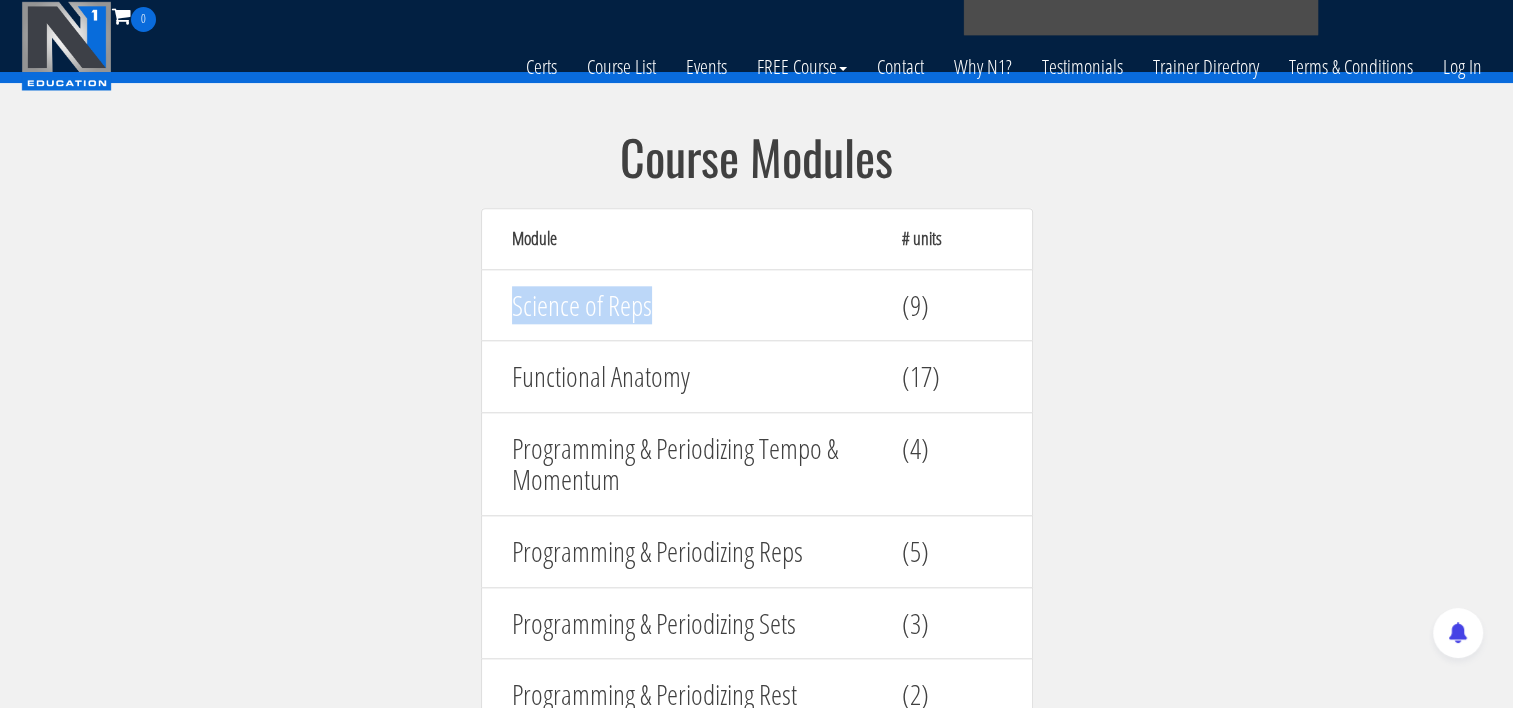 drag, startPoint x: 488, startPoint y: 307, endPoint x: 724, endPoint y: 374, distance: 245.32631 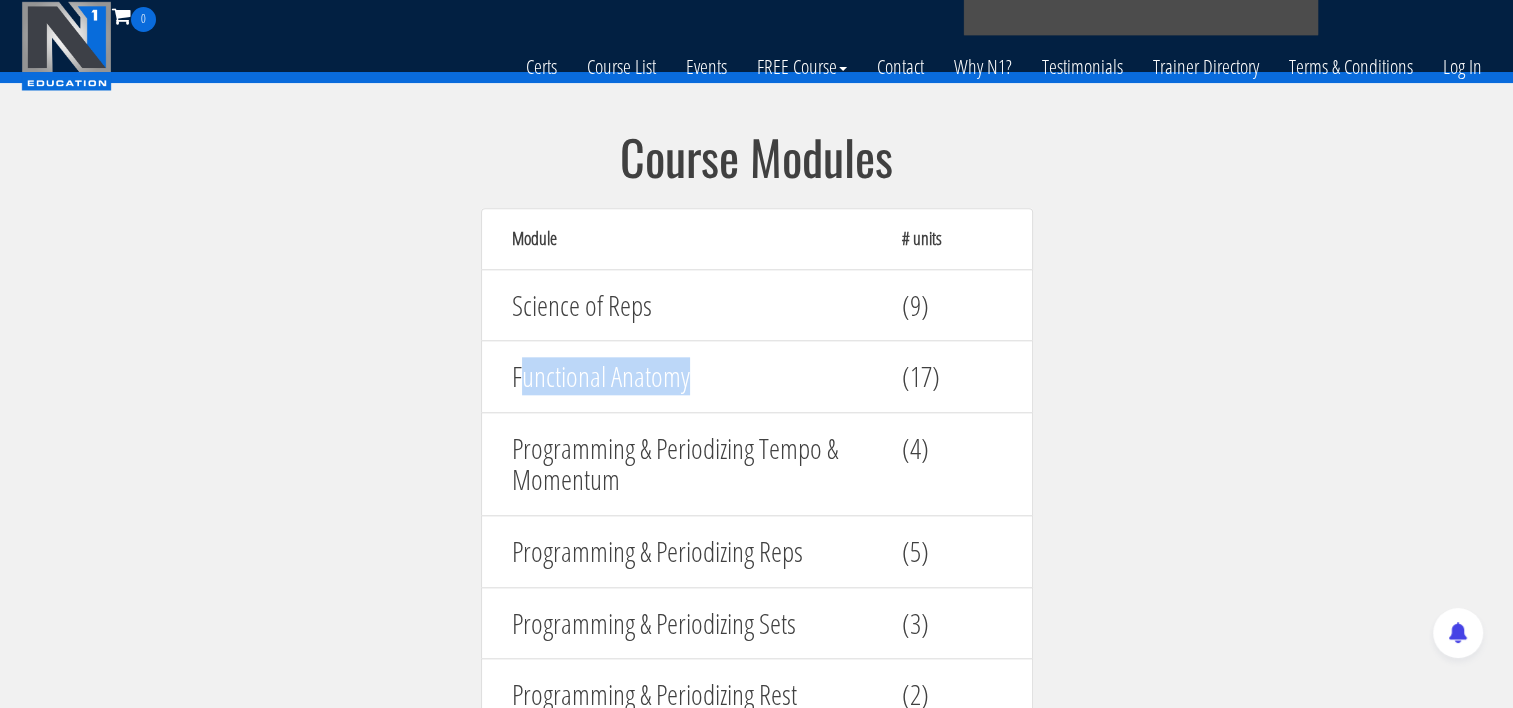 drag, startPoint x: 773, startPoint y: 371, endPoint x: 481, endPoint y: 371, distance: 292 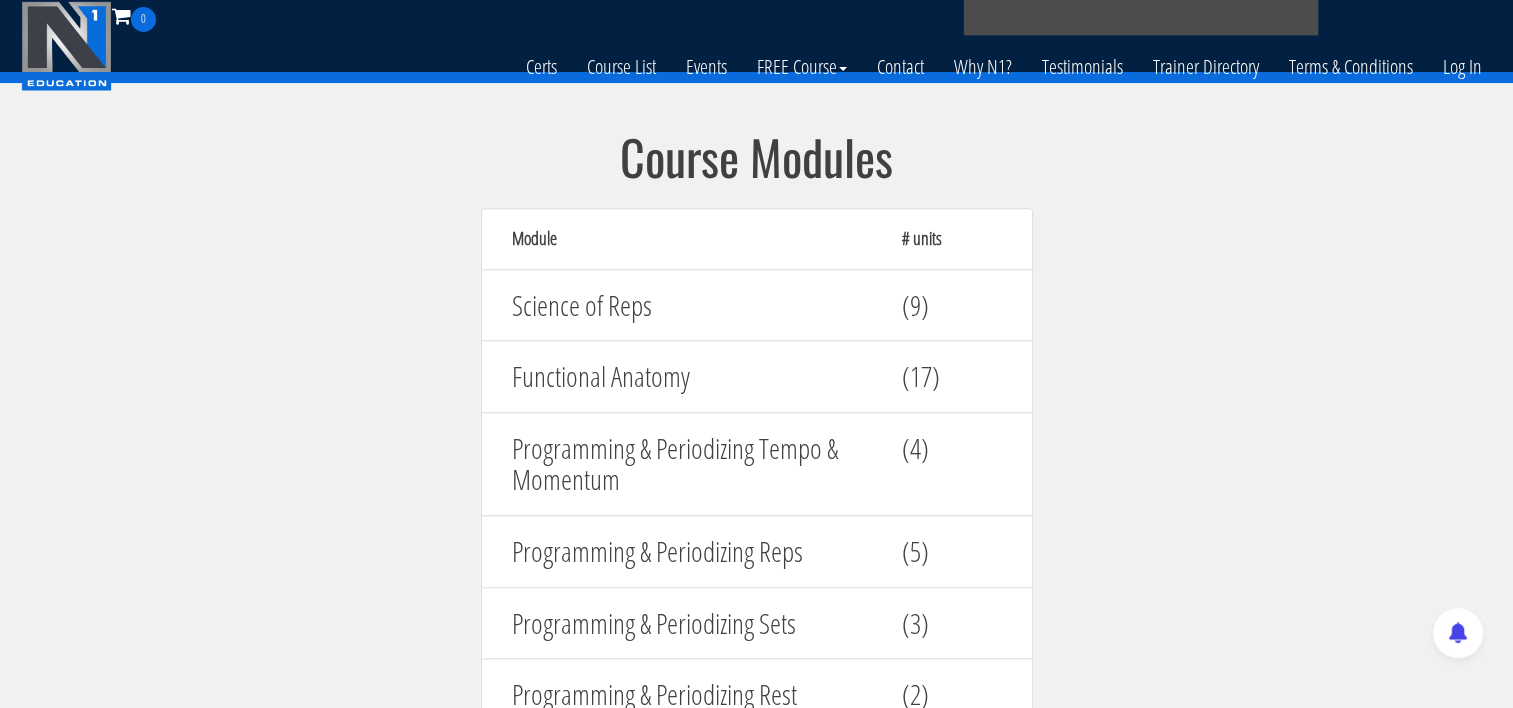 click on "Course Modules
Module
# units
Science of Reps (9) Functional Anatomy (17) Programming & Periodizing Tempo & Momentum (4) Programming & Periodizing Reps (5) Programming & Periodizing Sets (3) Programming & Periodizing Rest (2) Programming & Periodizing Volume & Frequency (8) Practical Skills Introduction (6) Chest (8) Lats (9) Delts (14) Squats (4) Hip Extension (2) Hamstrings (4) Glutes (6) Quadriceps (5) Calves (2) Biceps (6) Triceps (7)" at bounding box center [756, 923] 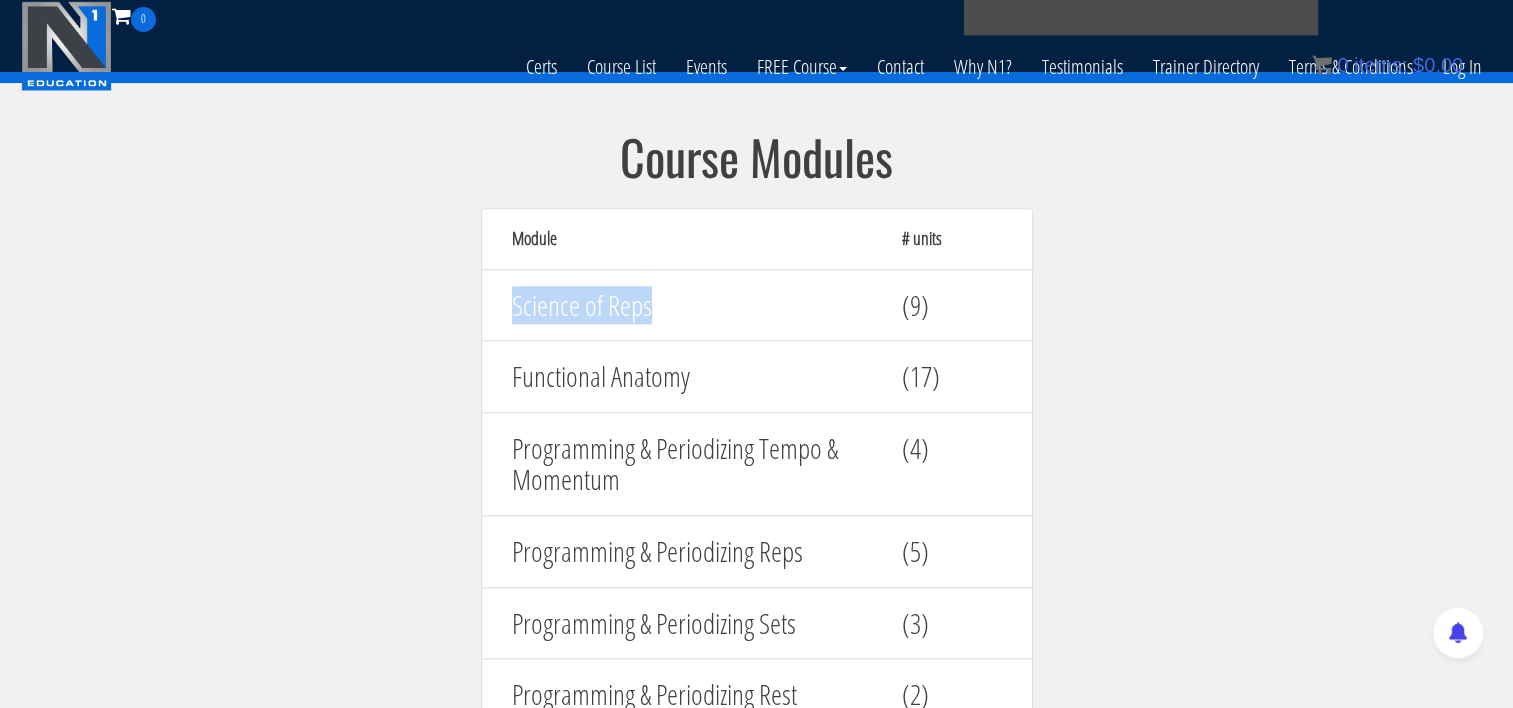 drag, startPoint x: 715, startPoint y: 296, endPoint x: 445, endPoint y: 305, distance: 270.14996 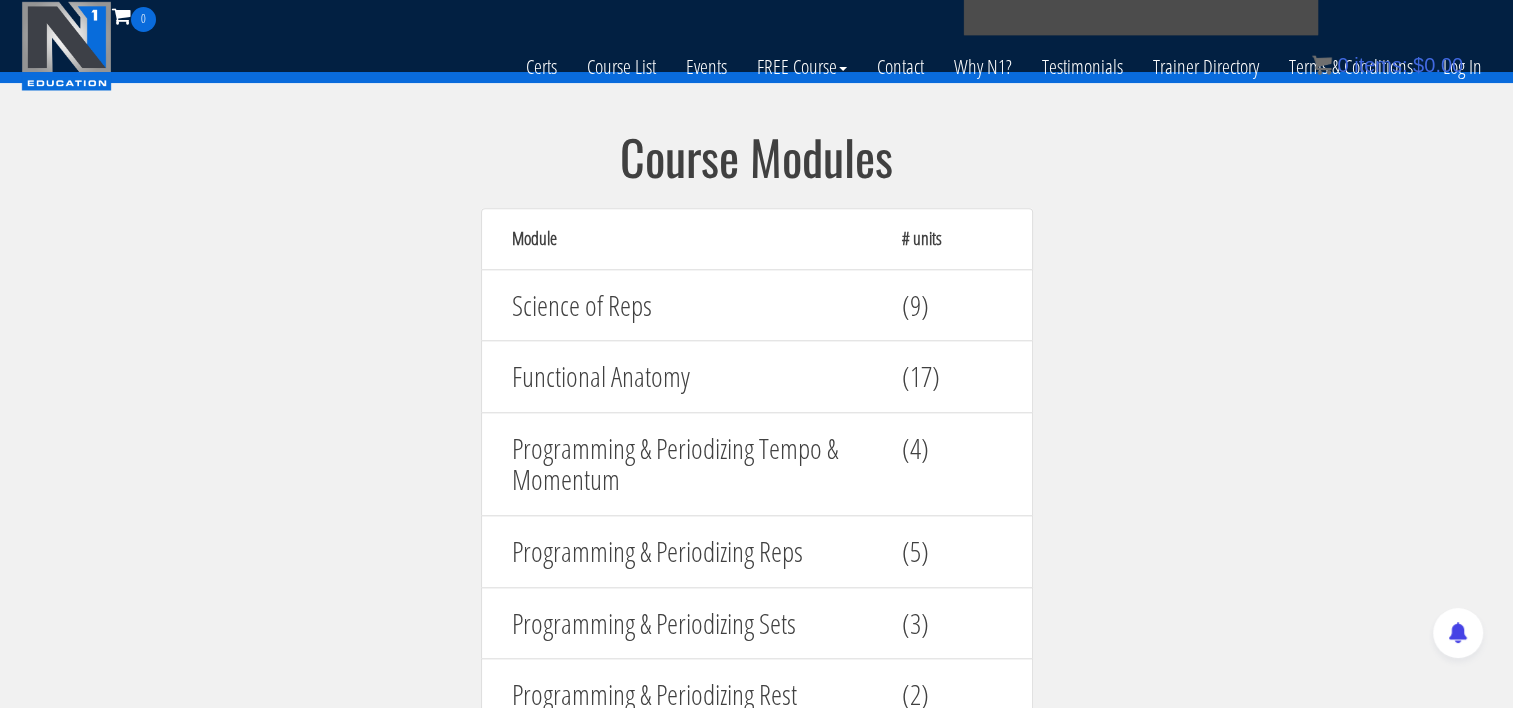 drag, startPoint x: 445, startPoint y: 305, endPoint x: 1068, endPoint y: 300, distance: 623.0201 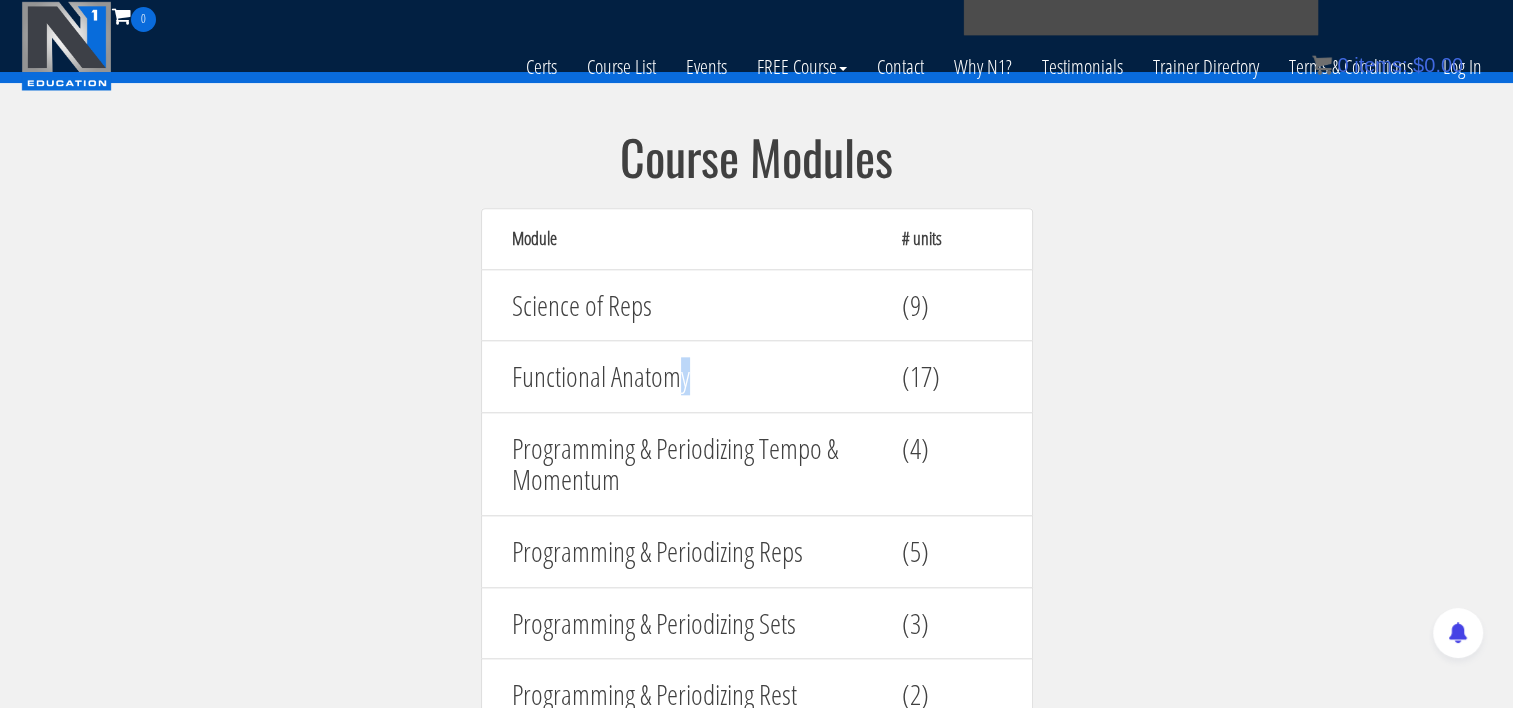click on "Functional Anatomy (17)" at bounding box center [757, 376] 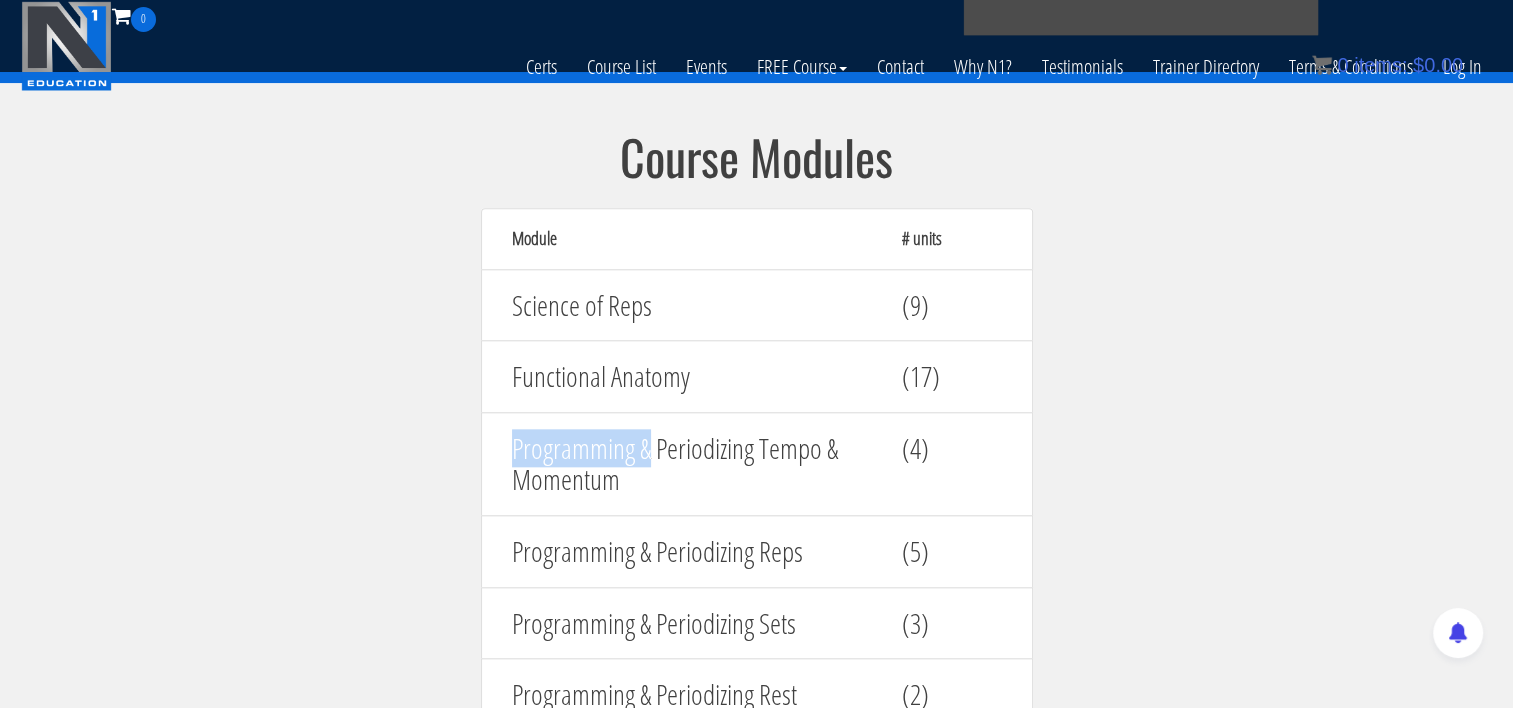 drag, startPoint x: 476, startPoint y: 374, endPoint x: 404, endPoint y: 433, distance: 93.08598 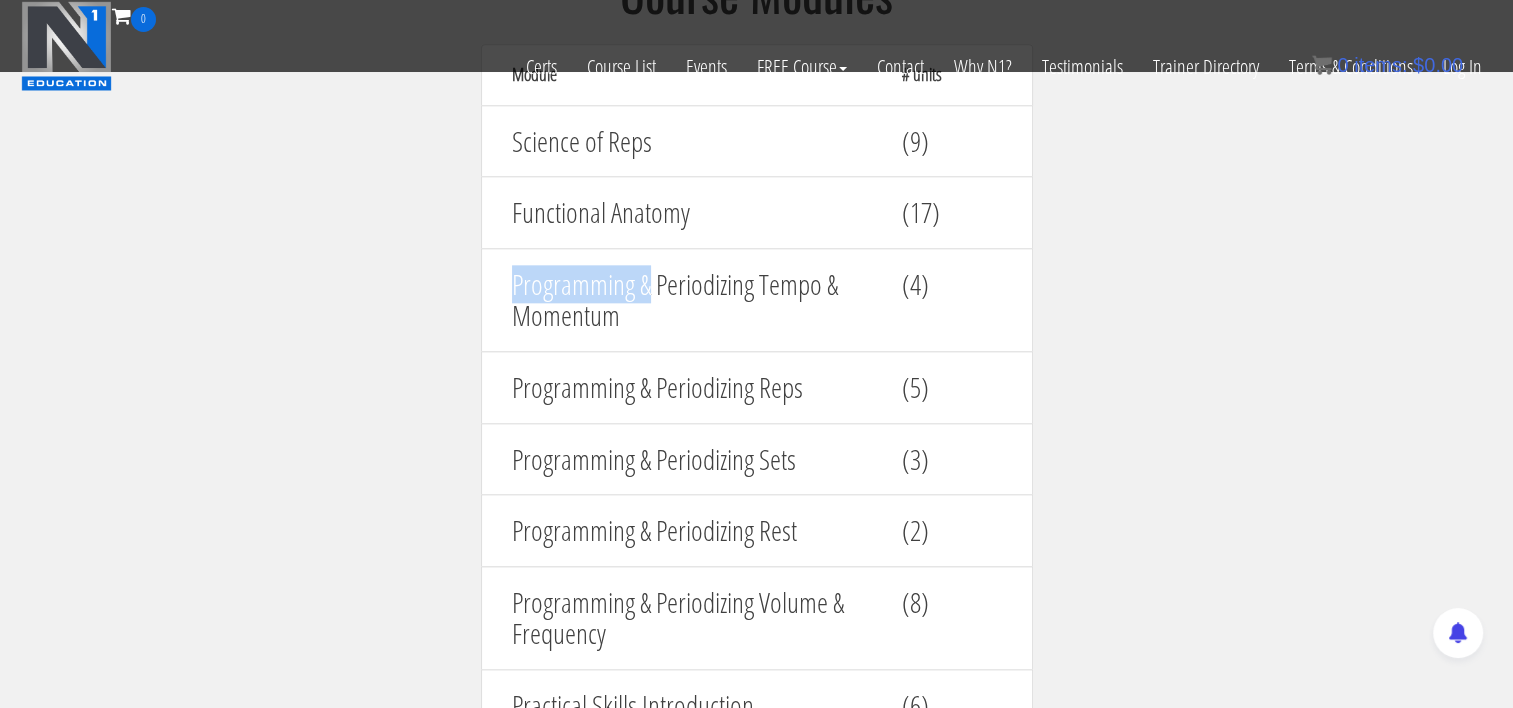 scroll, scrollTop: 2500, scrollLeft: 0, axis: vertical 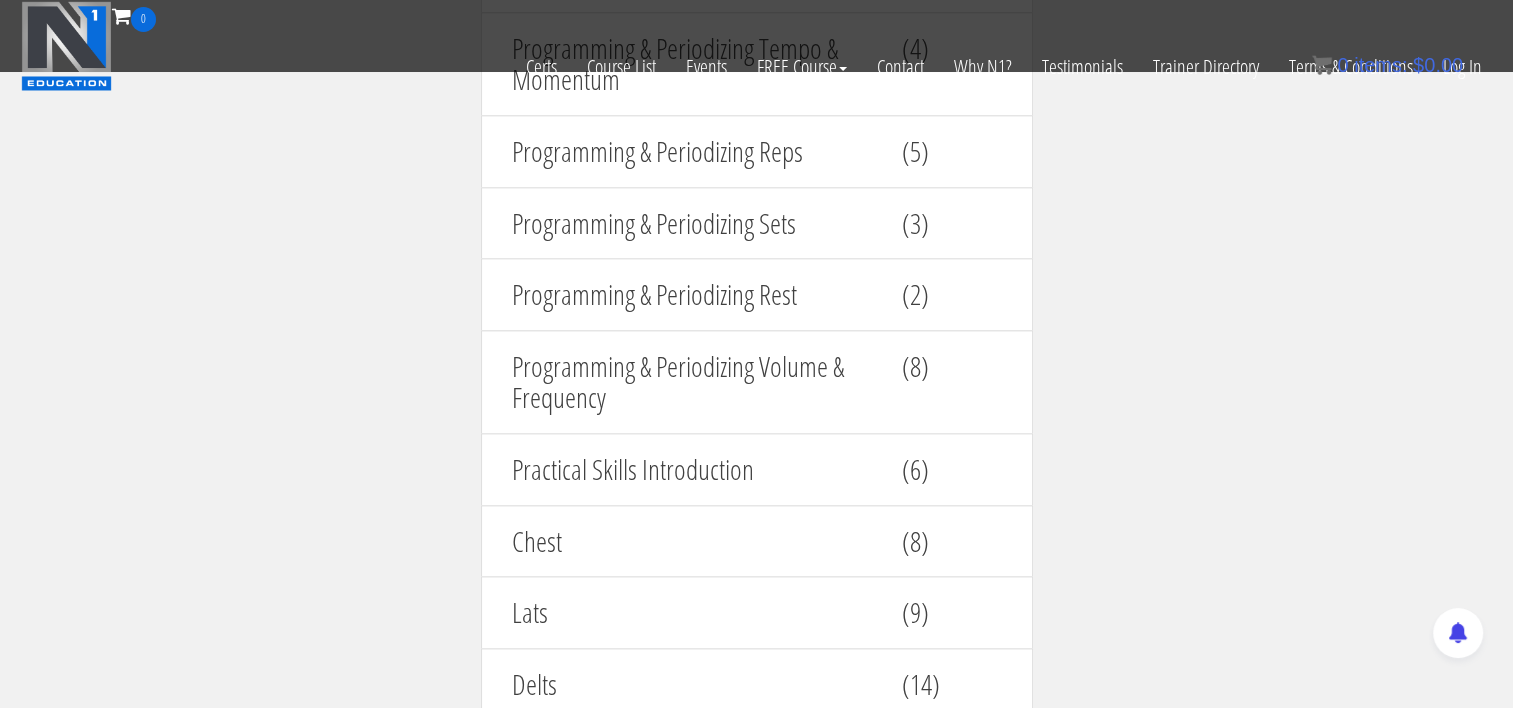 click on "Programming & Periodizing Volume & Frequency (8)" at bounding box center (757, 382) 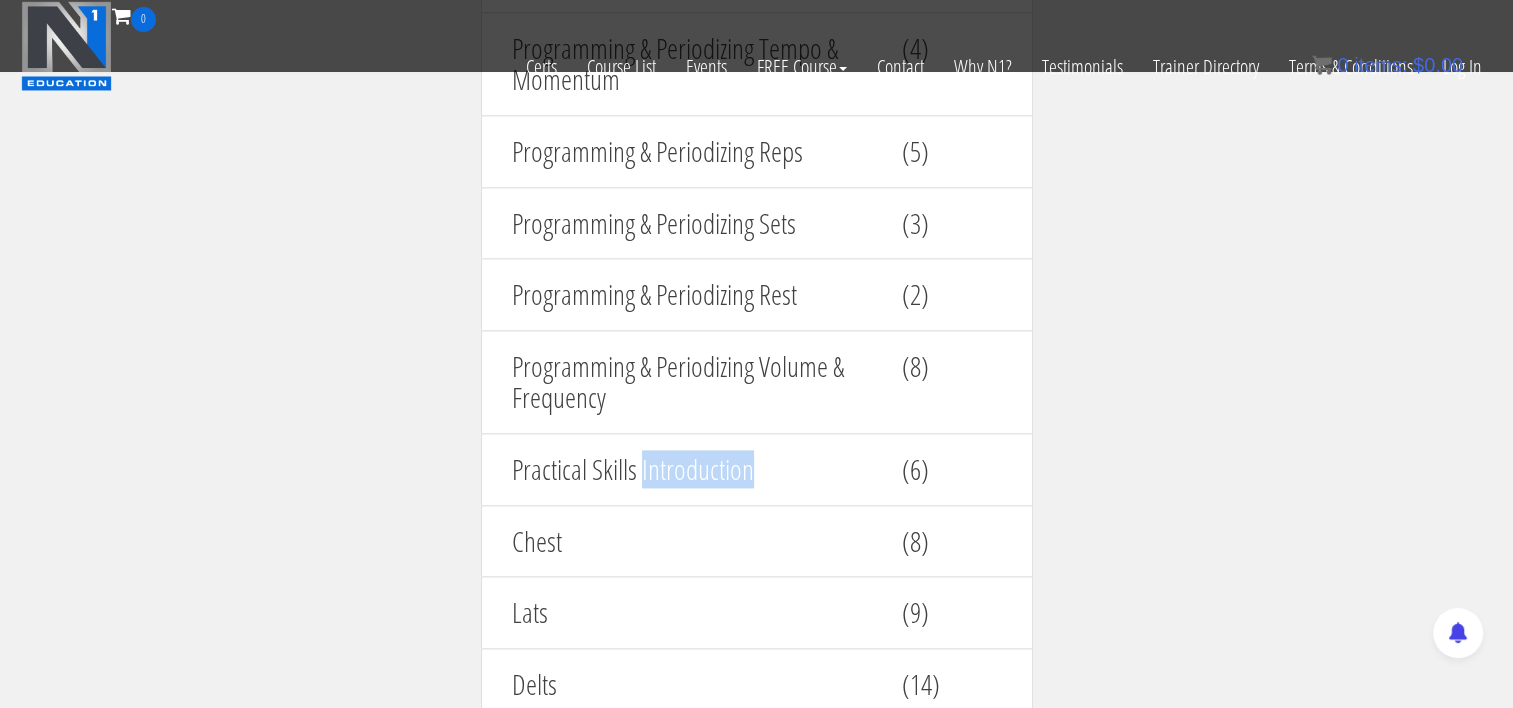 click on "Practical Skills Introduction" at bounding box center (692, 469) 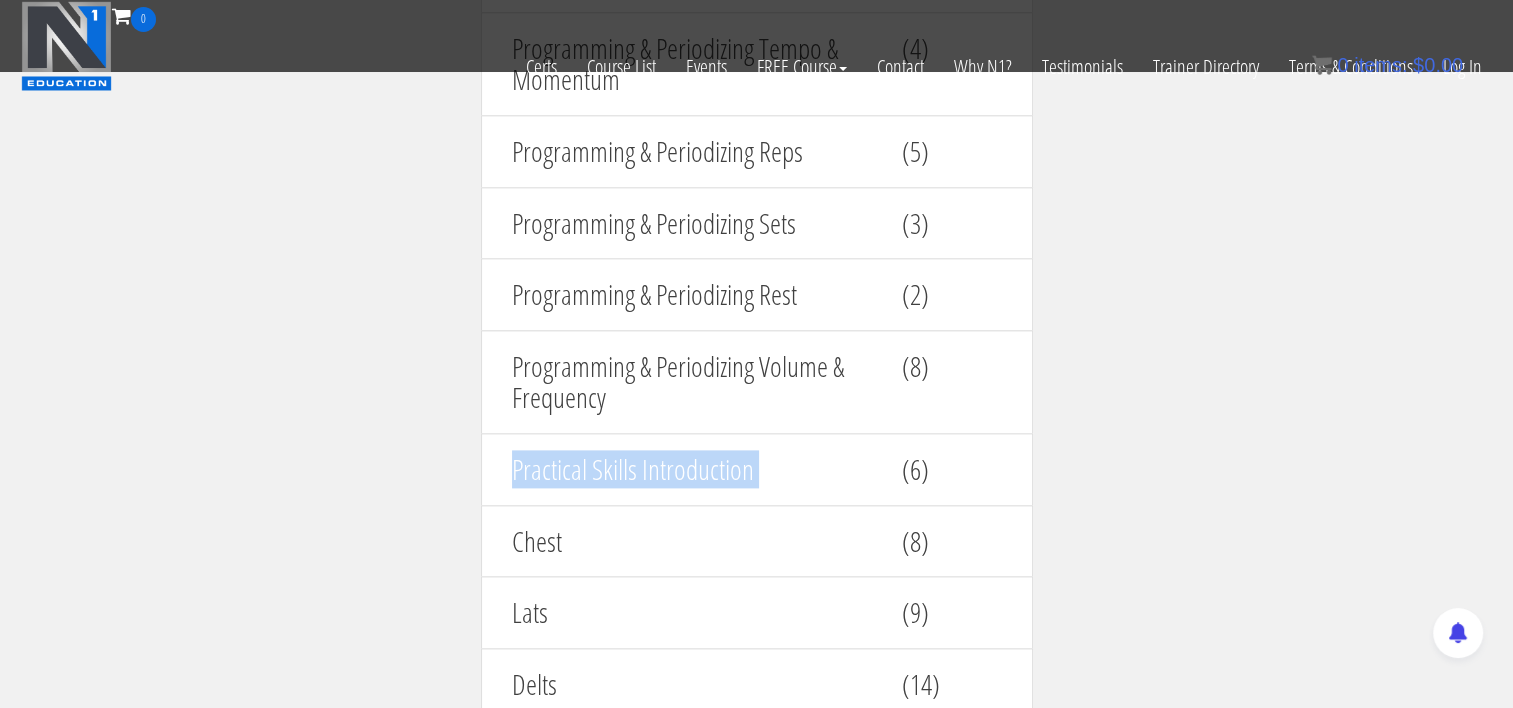click on "Practical Skills Introduction" at bounding box center [692, 469] 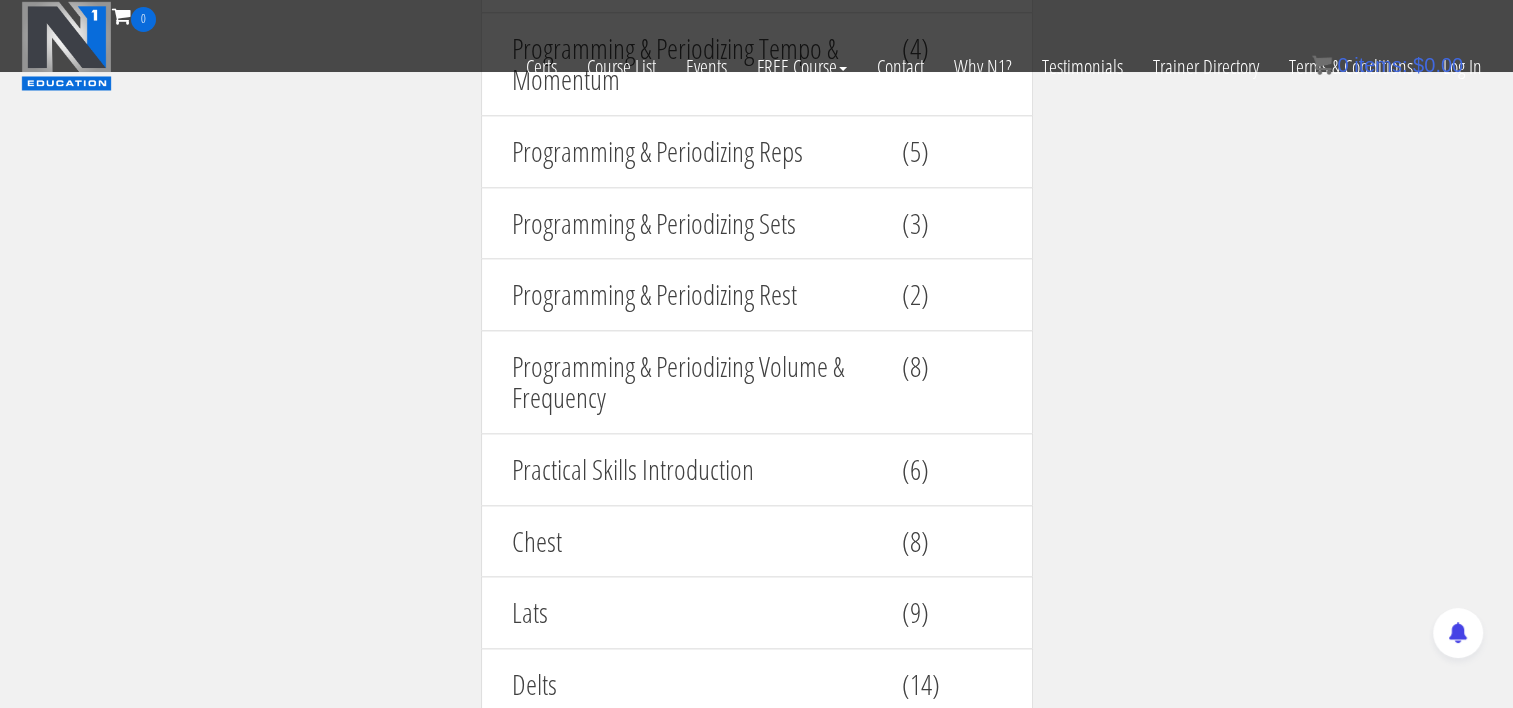 drag, startPoint x: 702, startPoint y: 468, endPoint x: 590, endPoint y: 520, distance: 123.482796 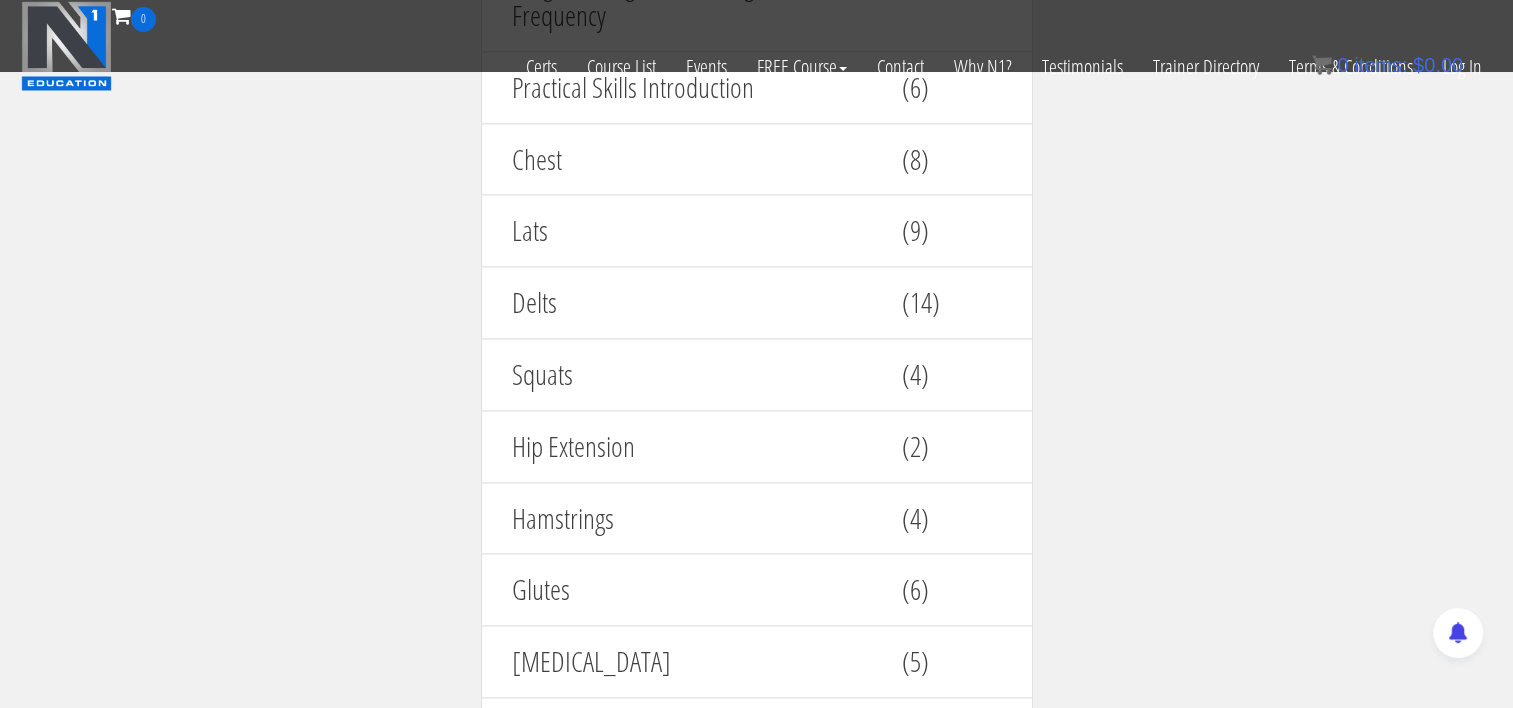 scroll, scrollTop: 2900, scrollLeft: 0, axis: vertical 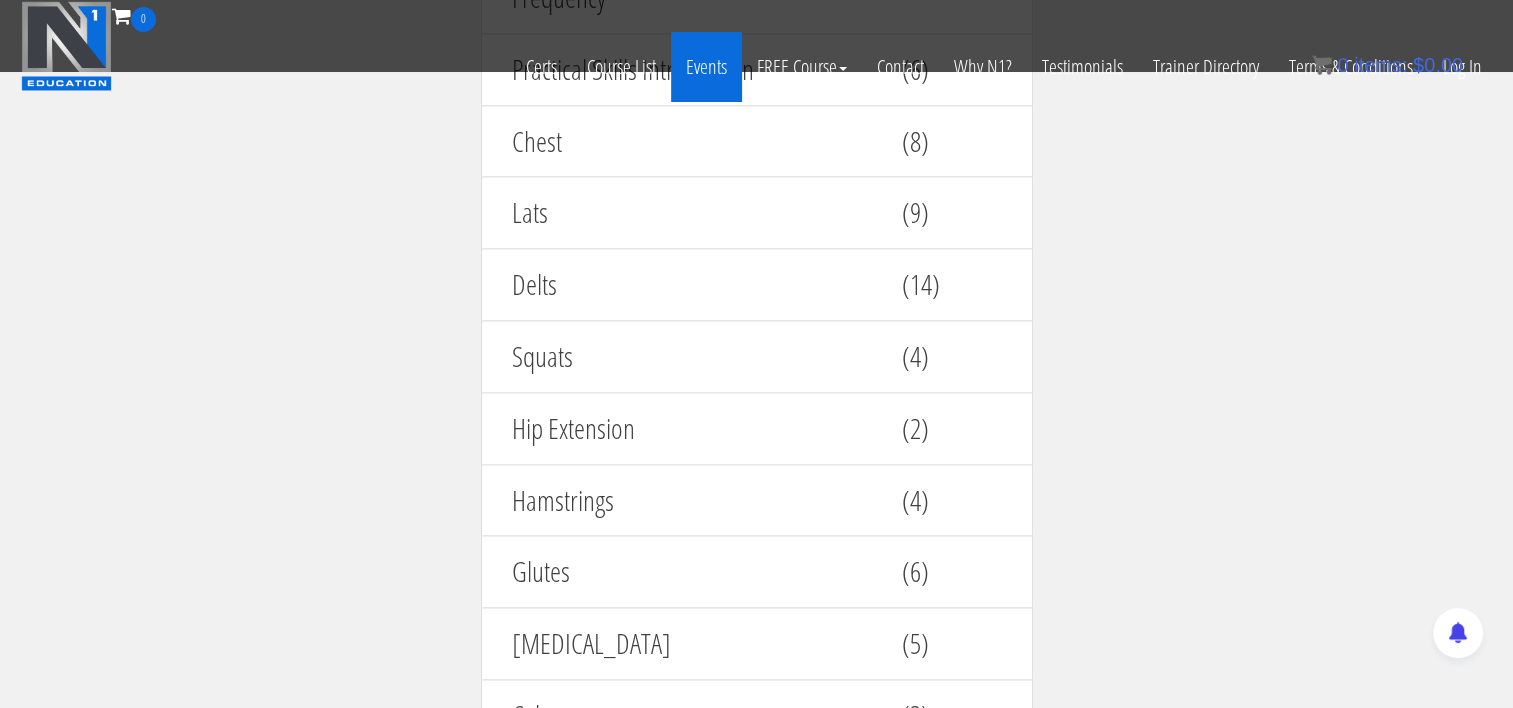 click on "Events" at bounding box center [706, 67] 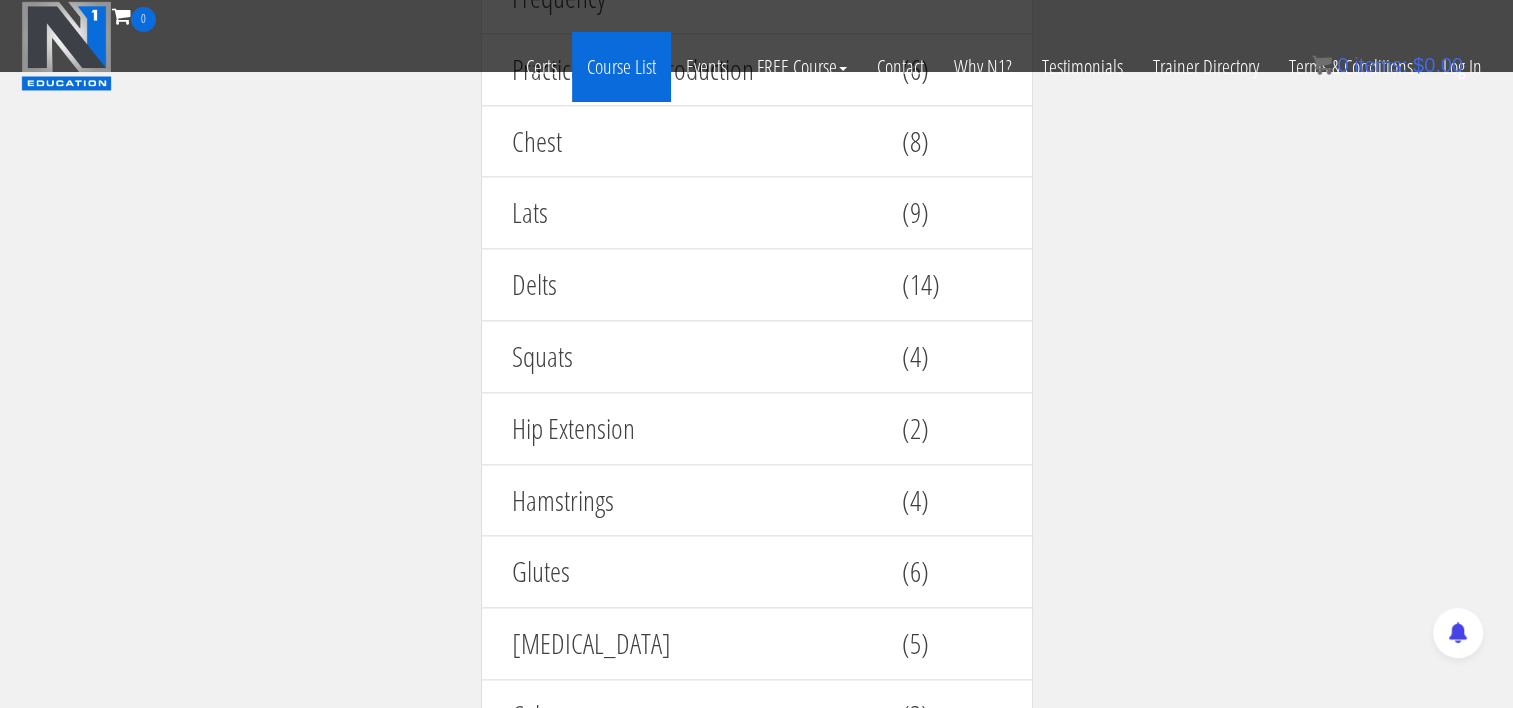 click on "Course List" at bounding box center [621, 67] 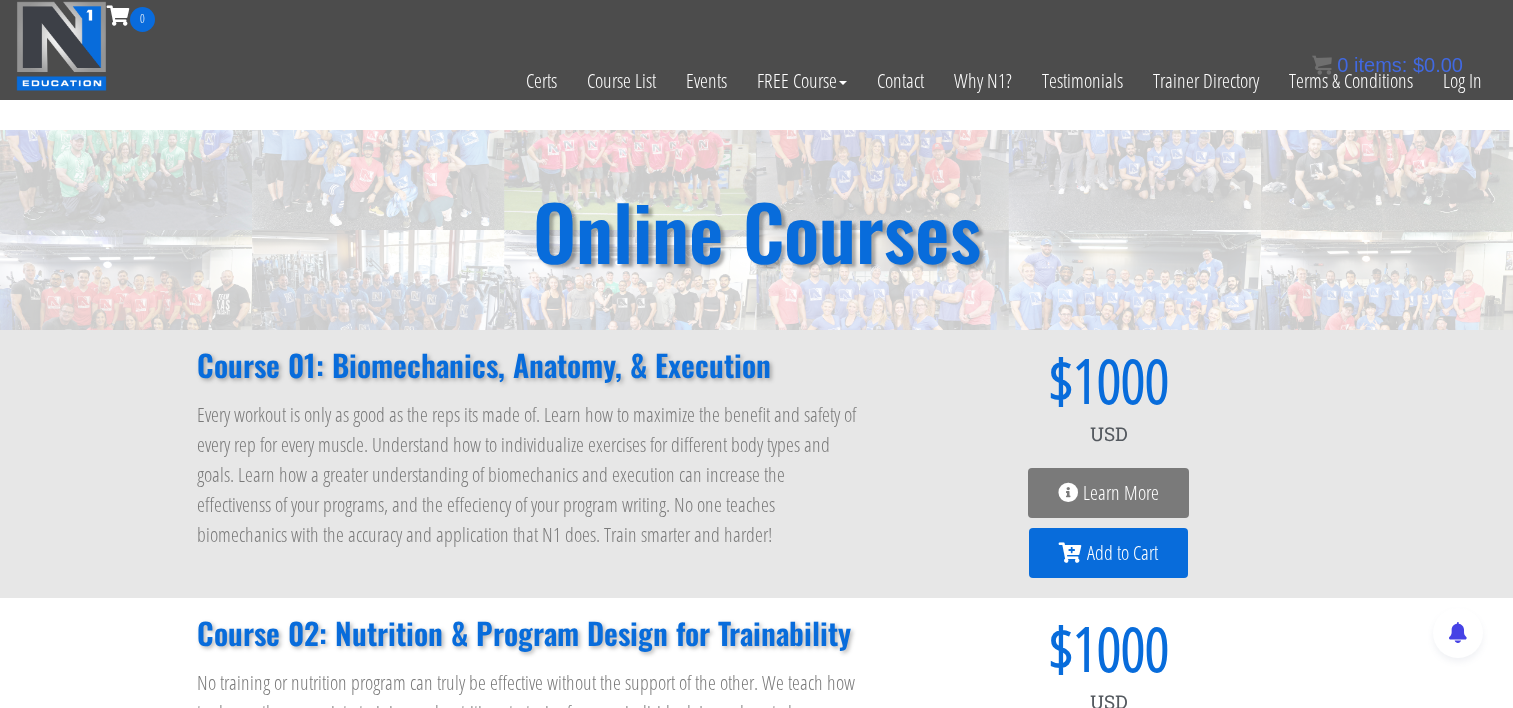 scroll, scrollTop: 0, scrollLeft: 0, axis: both 